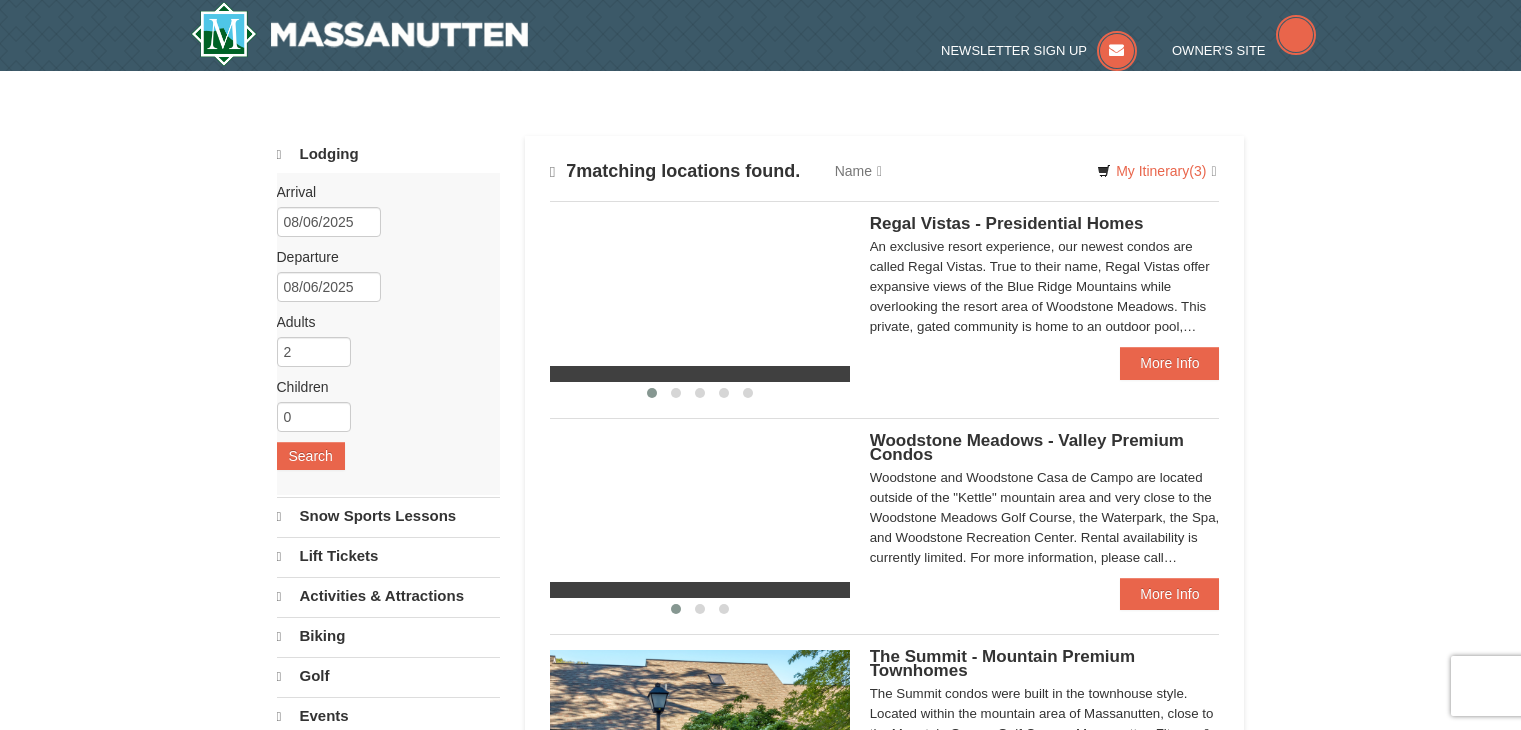 scroll, scrollTop: 0, scrollLeft: 0, axis: both 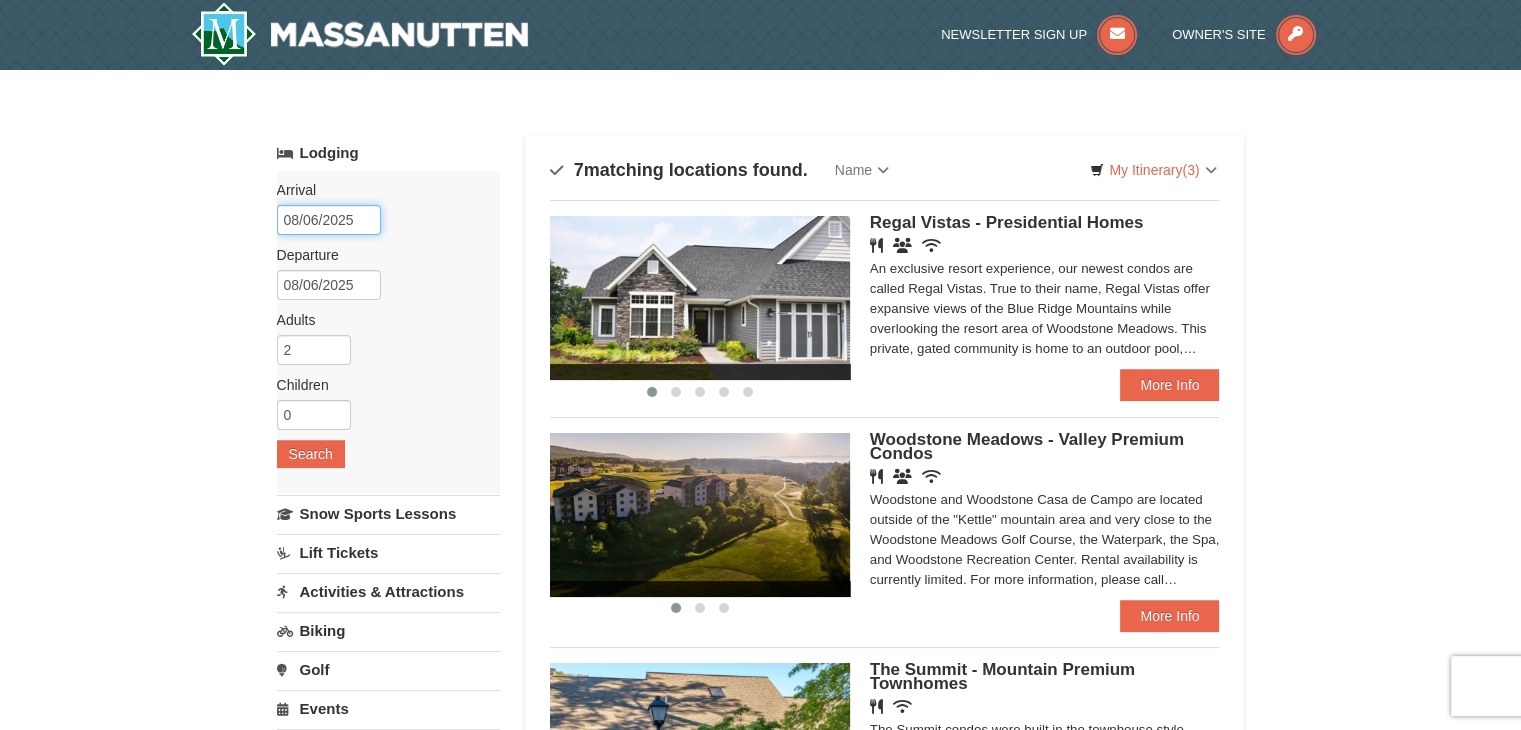 click on "08/06/2025" at bounding box center [329, 220] 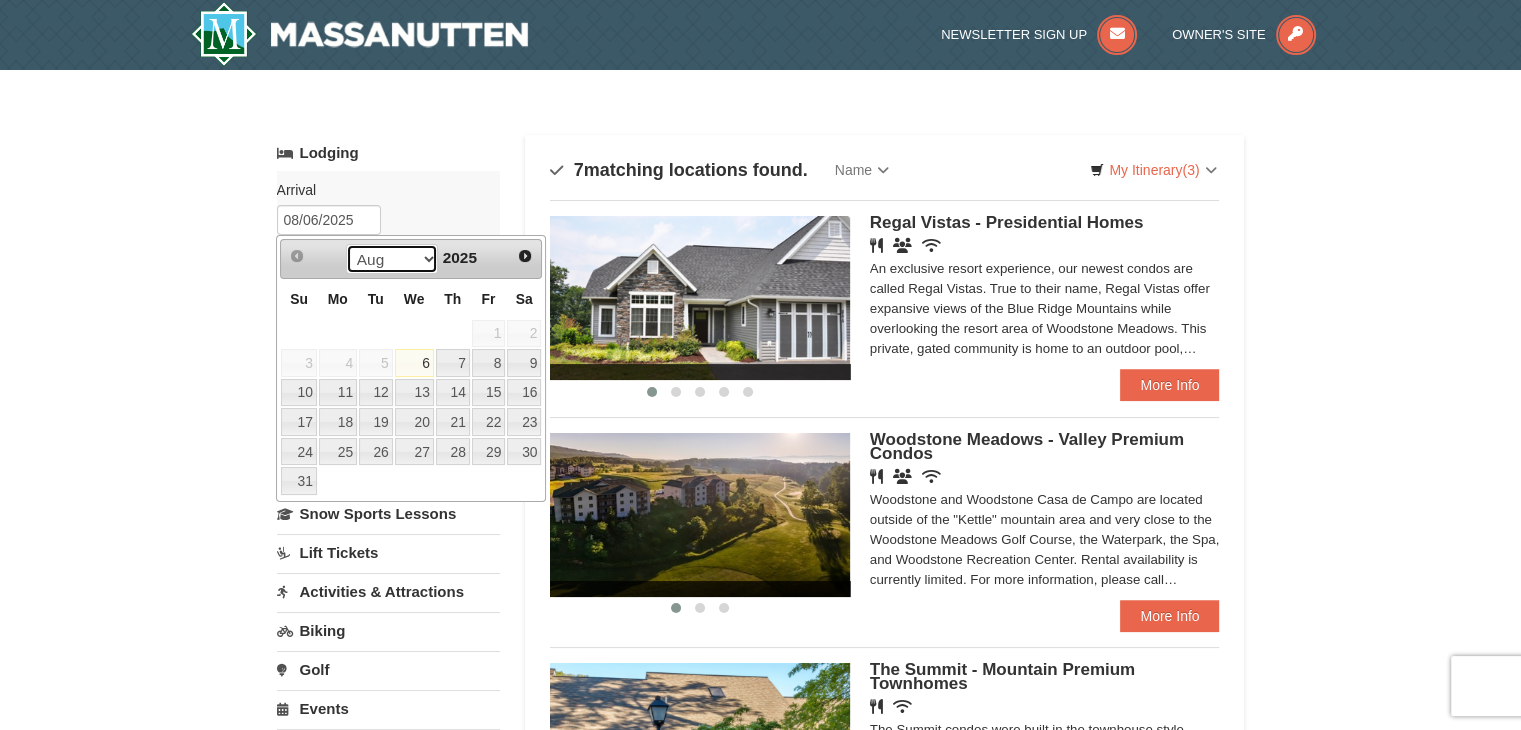 click on "Aug Sep Oct Nov Dec" at bounding box center (392, 259) 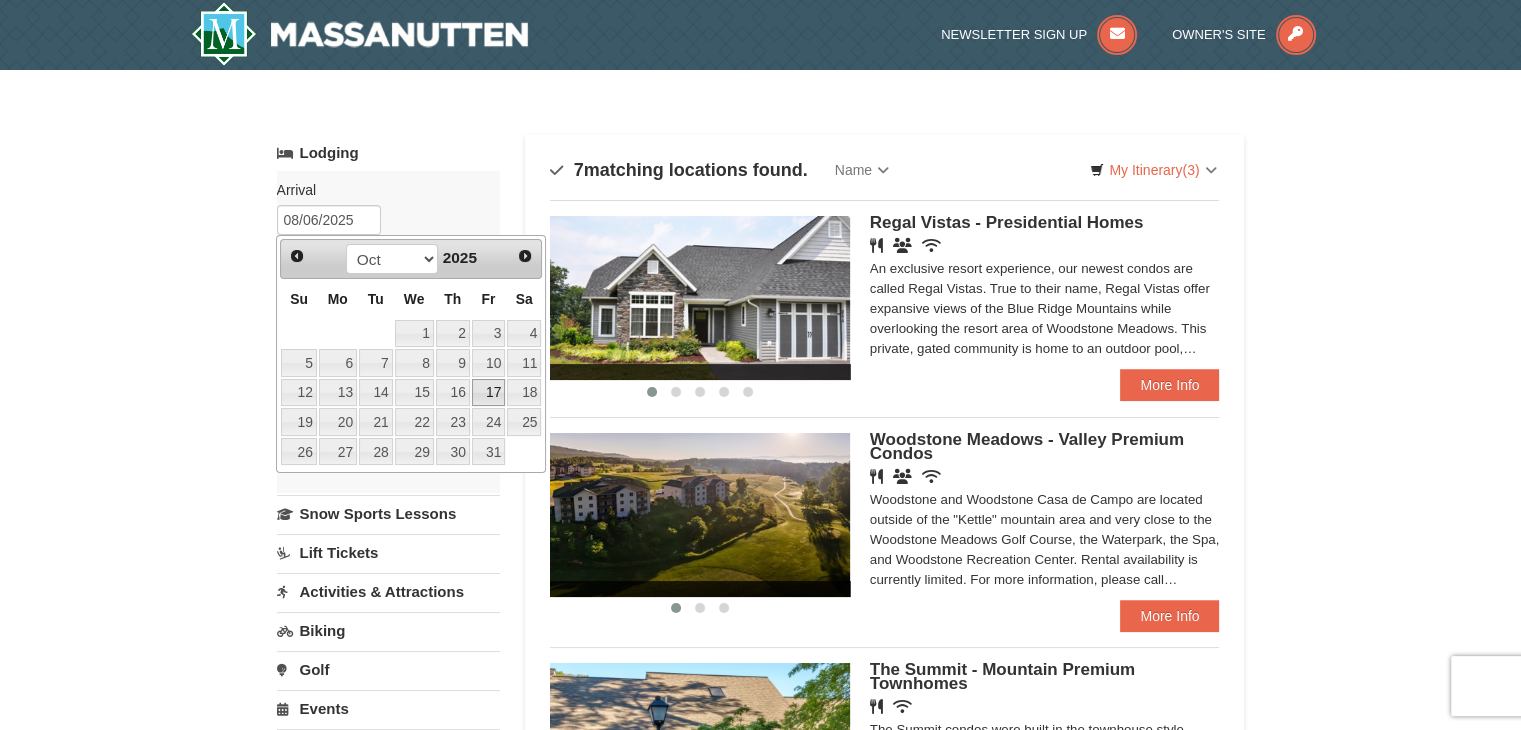 click on "17" at bounding box center [489, 393] 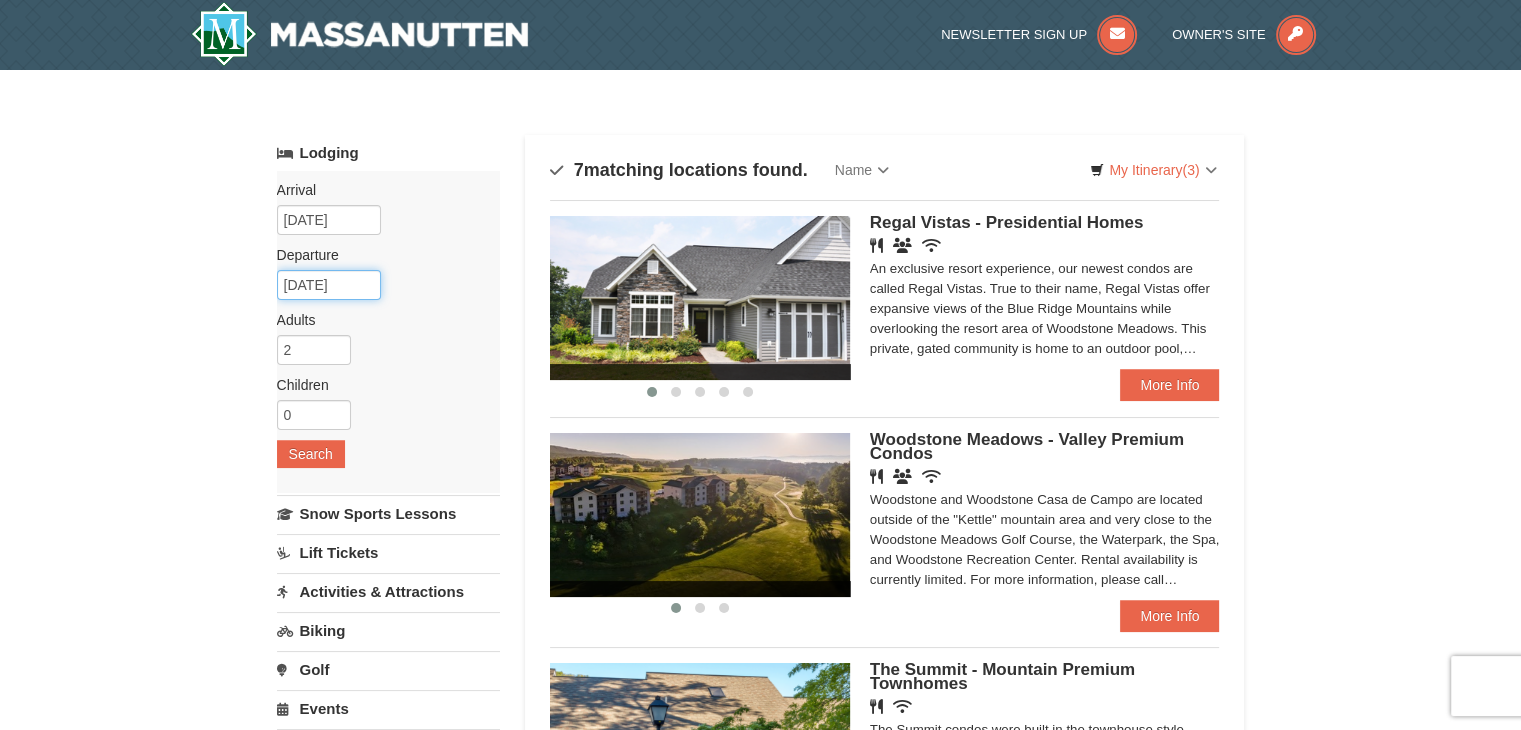 click on "10/18/2025" at bounding box center [329, 285] 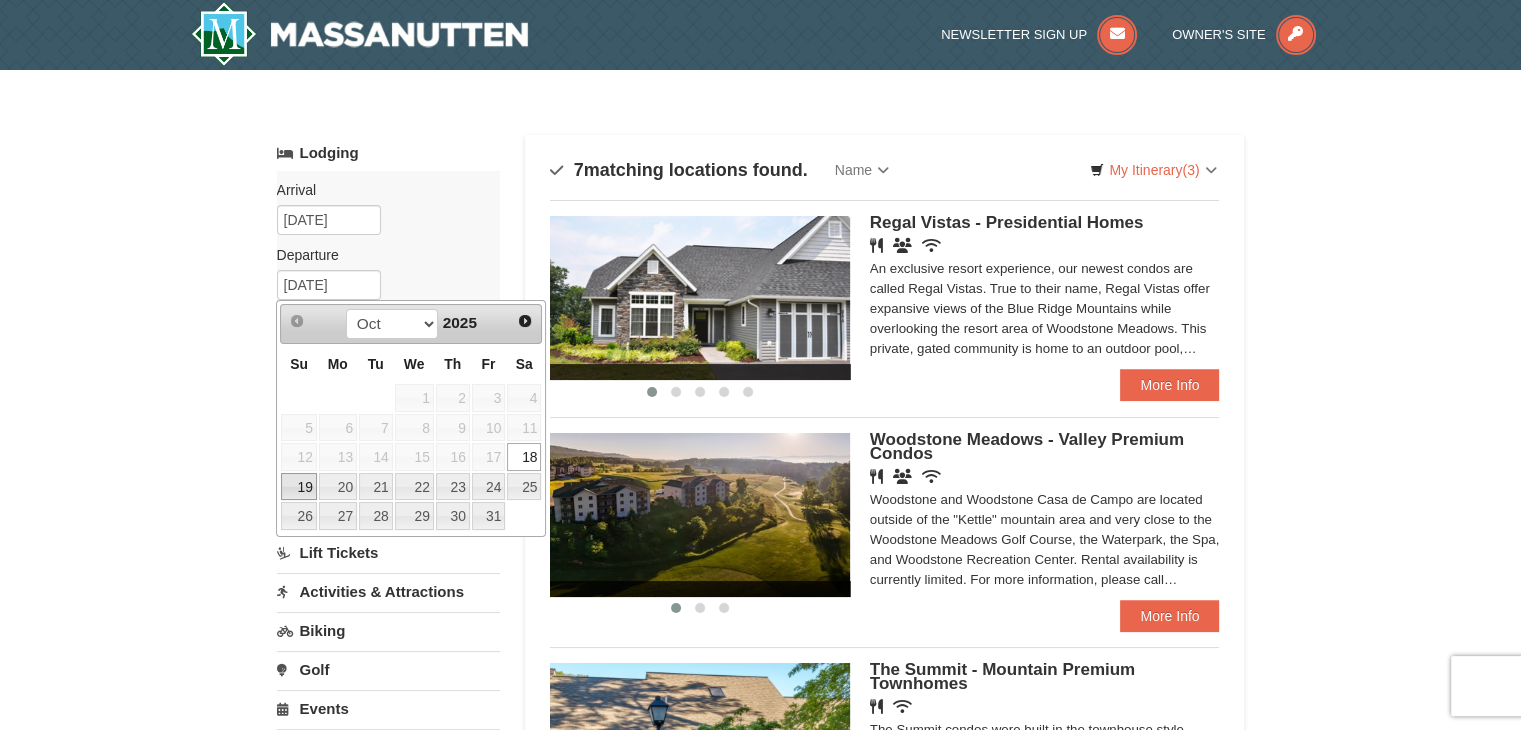 click on "19" at bounding box center (298, 487) 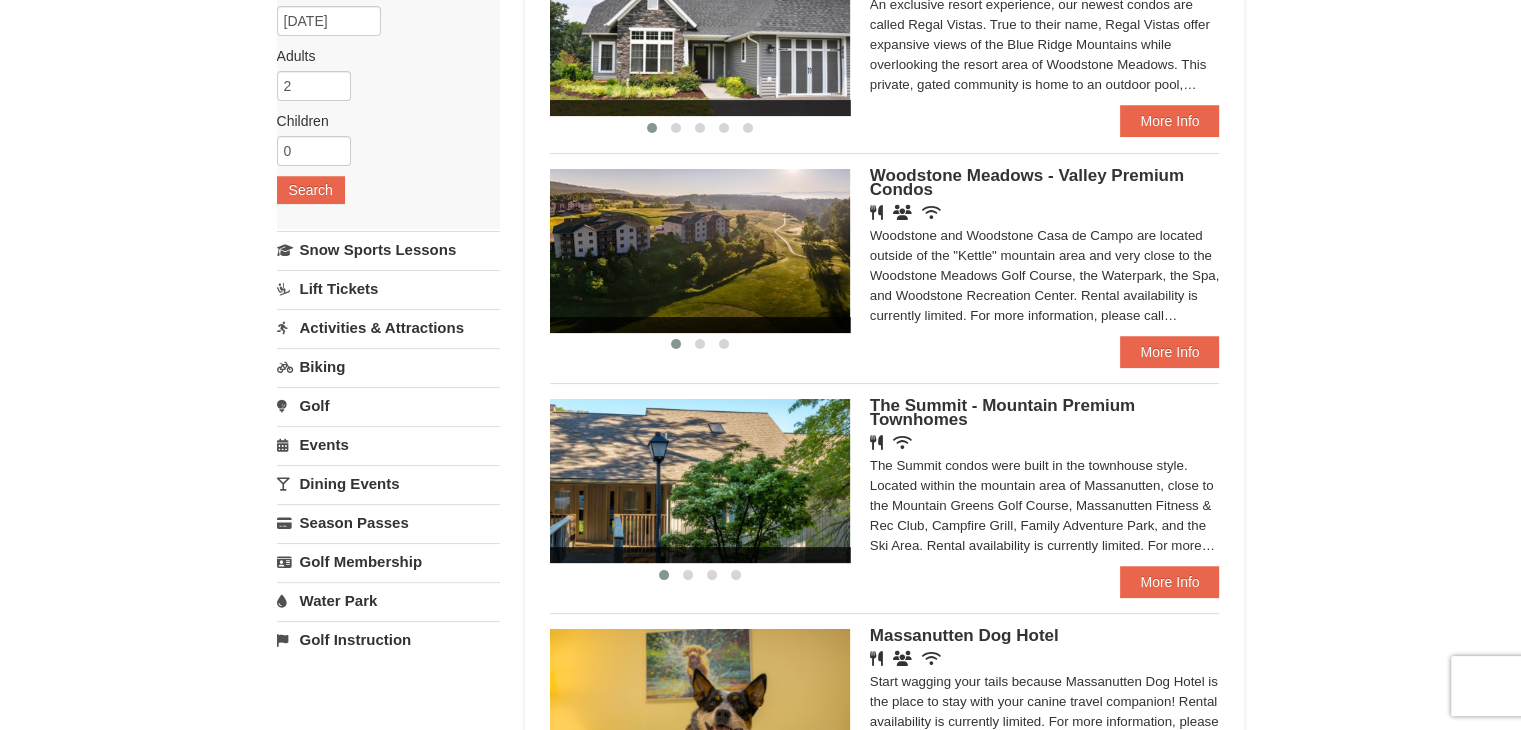 scroll, scrollTop: 272, scrollLeft: 0, axis: vertical 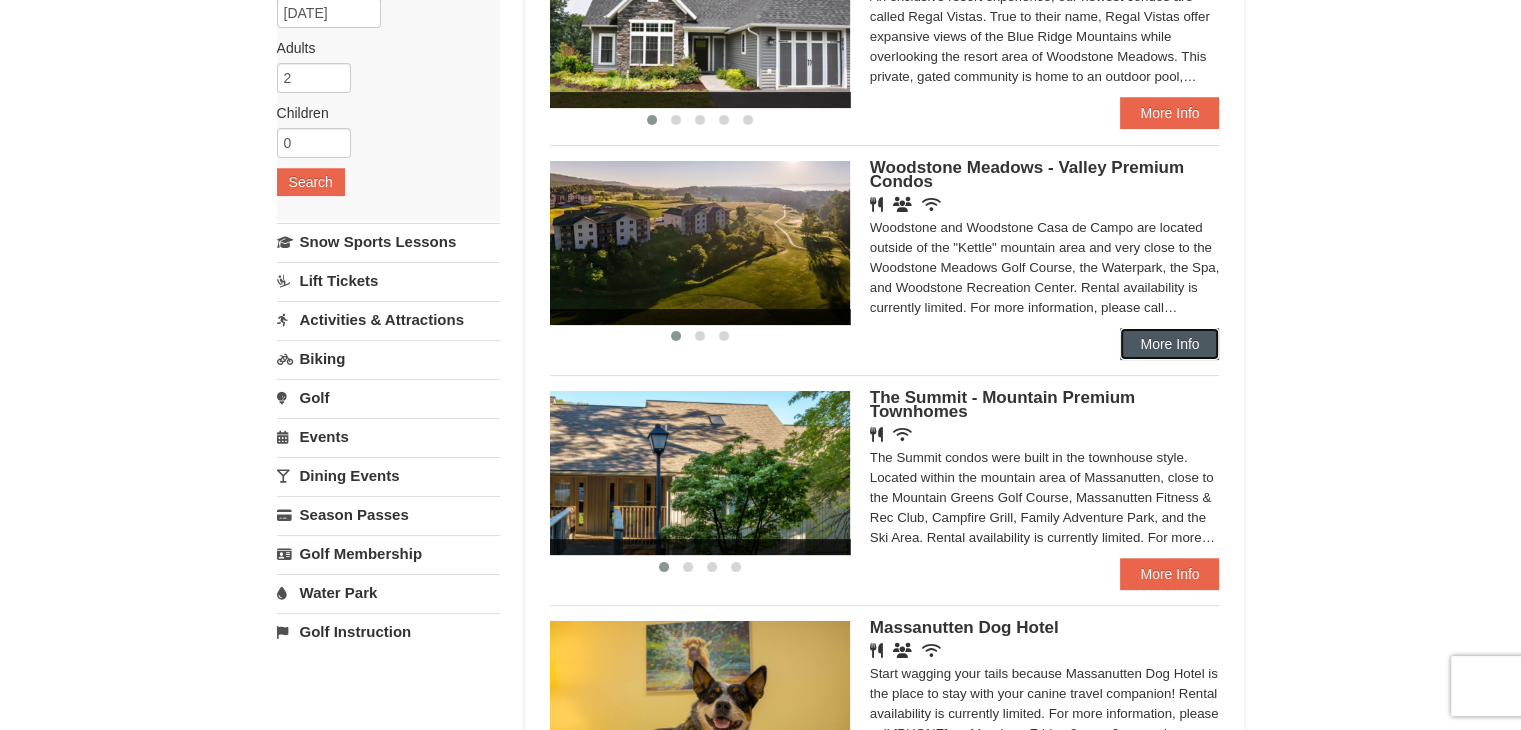 click on "More Info" at bounding box center (1169, 344) 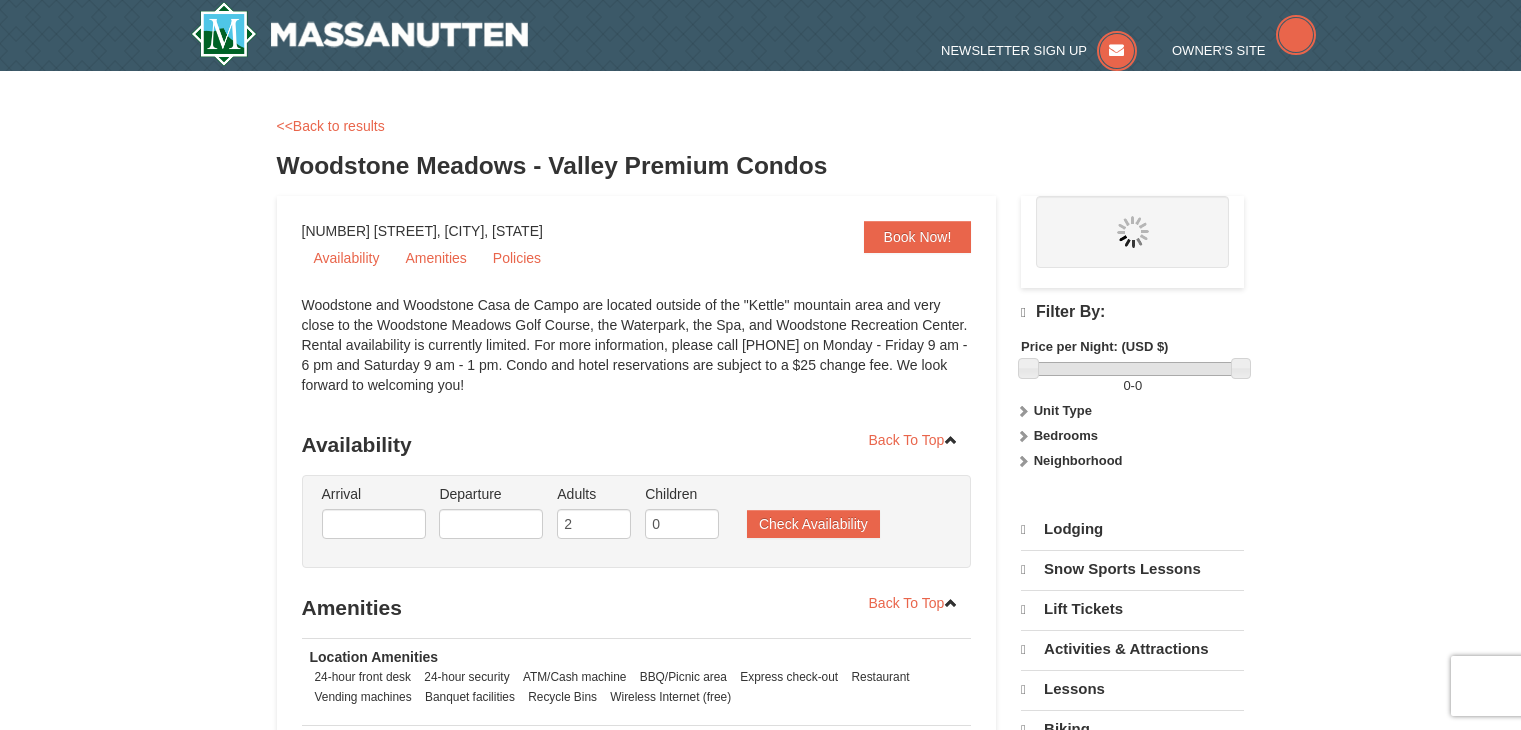 scroll, scrollTop: 0, scrollLeft: 0, axis: both 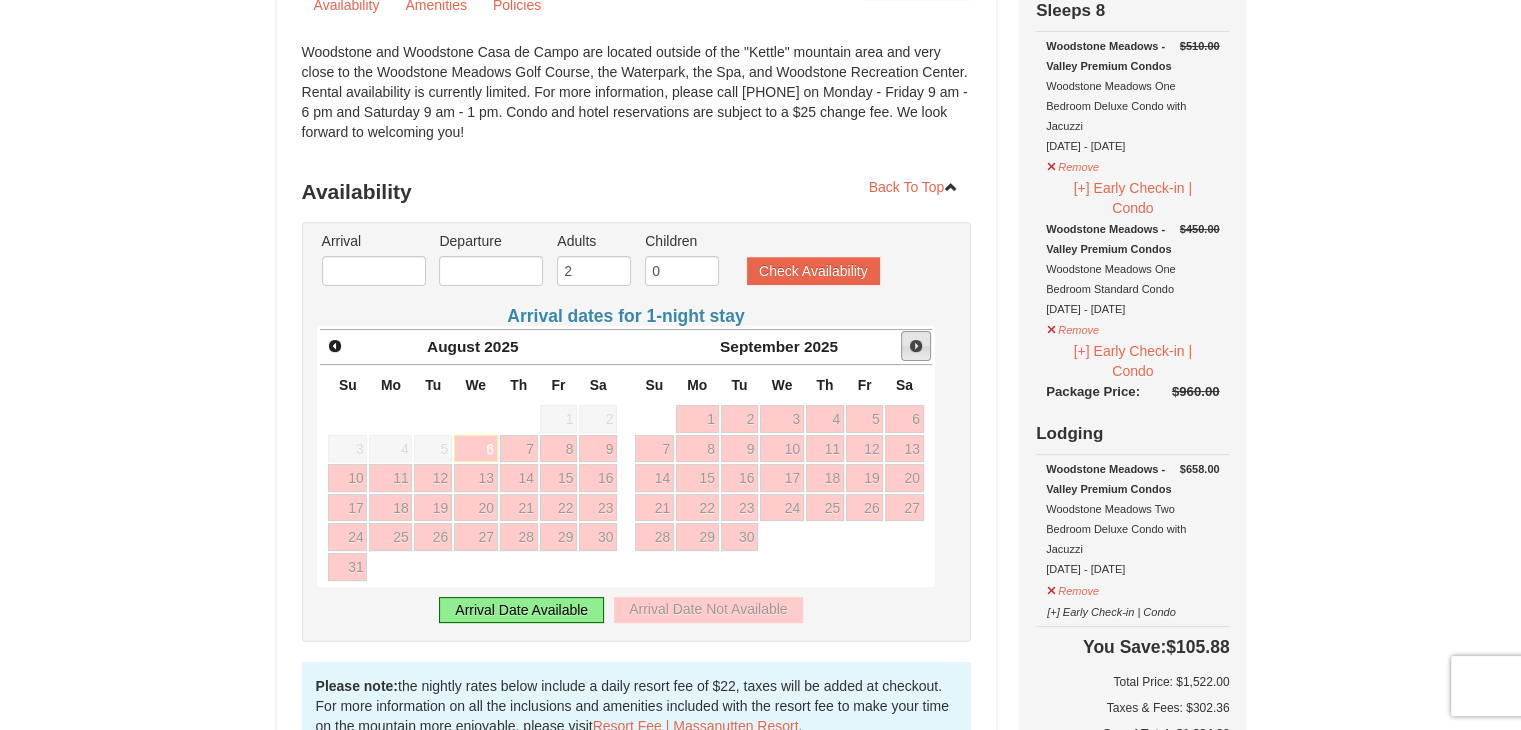 click on "Next" at bounding box center [916, 346] 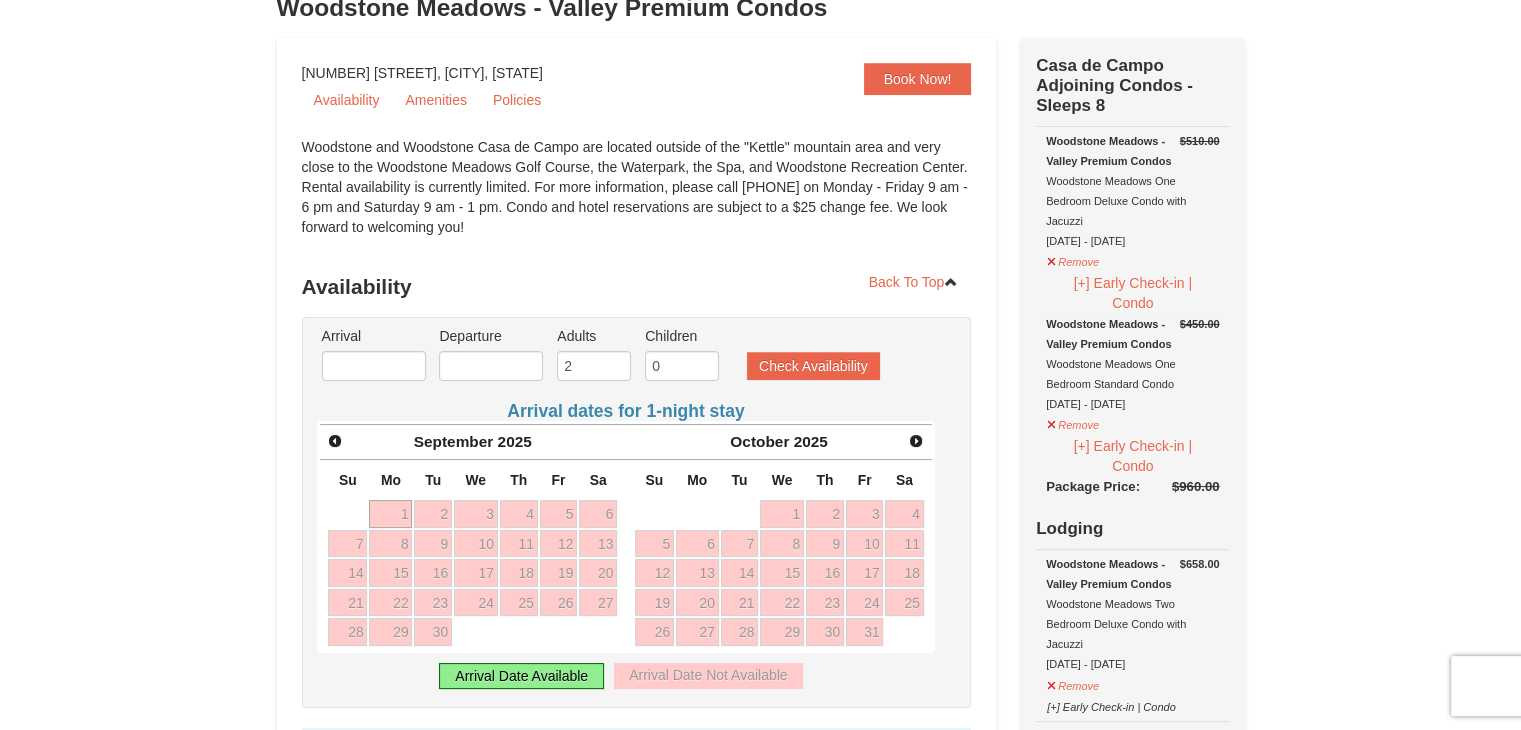 scroll, scrollTop: 166, scrollLeft: 0, axis: vertical 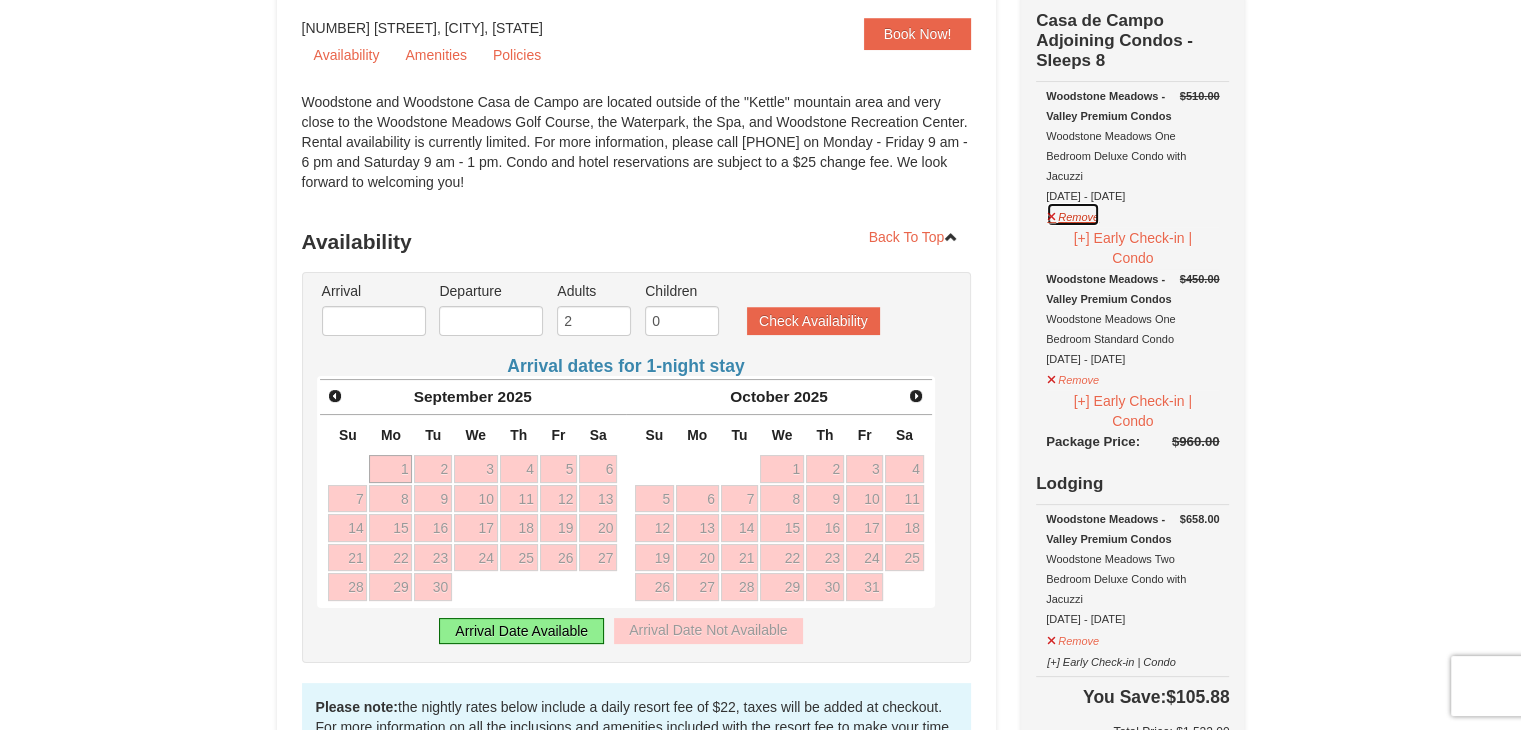 click on "Remove" at bounding box center (1073, 214) 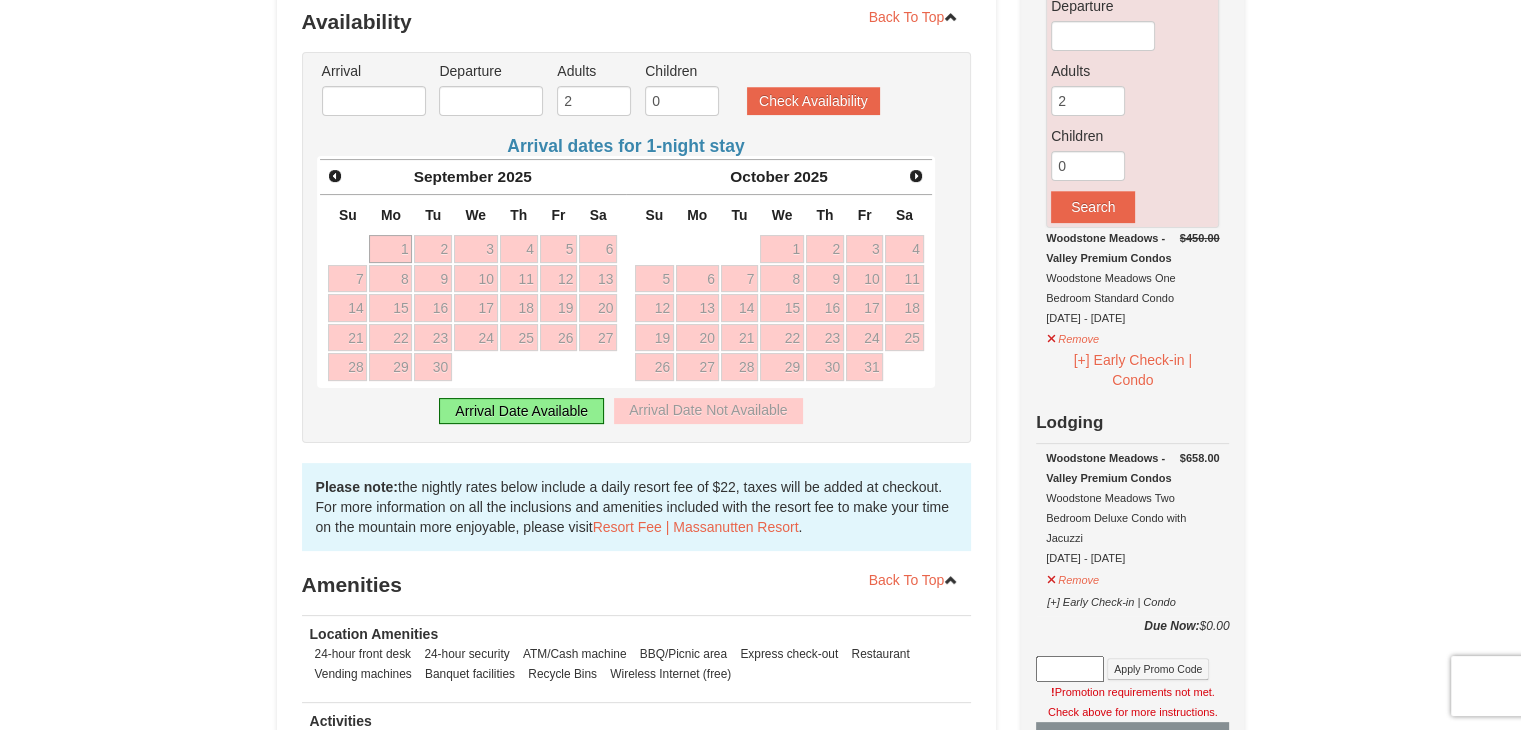 scroll, scrollTop: 454, scrollLeft: 0, axis: vertical 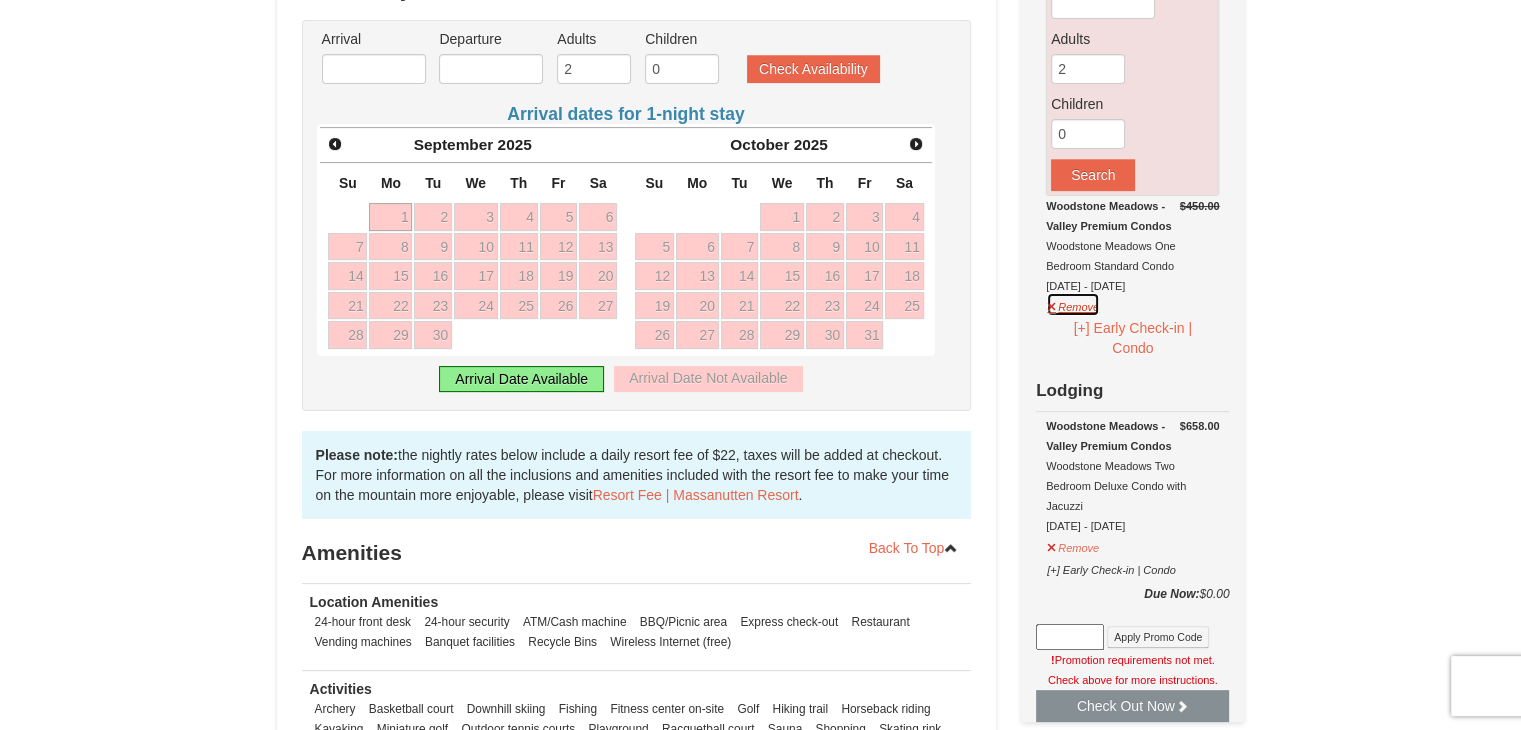 click on "Remove" at bounding box center [1073, 304] 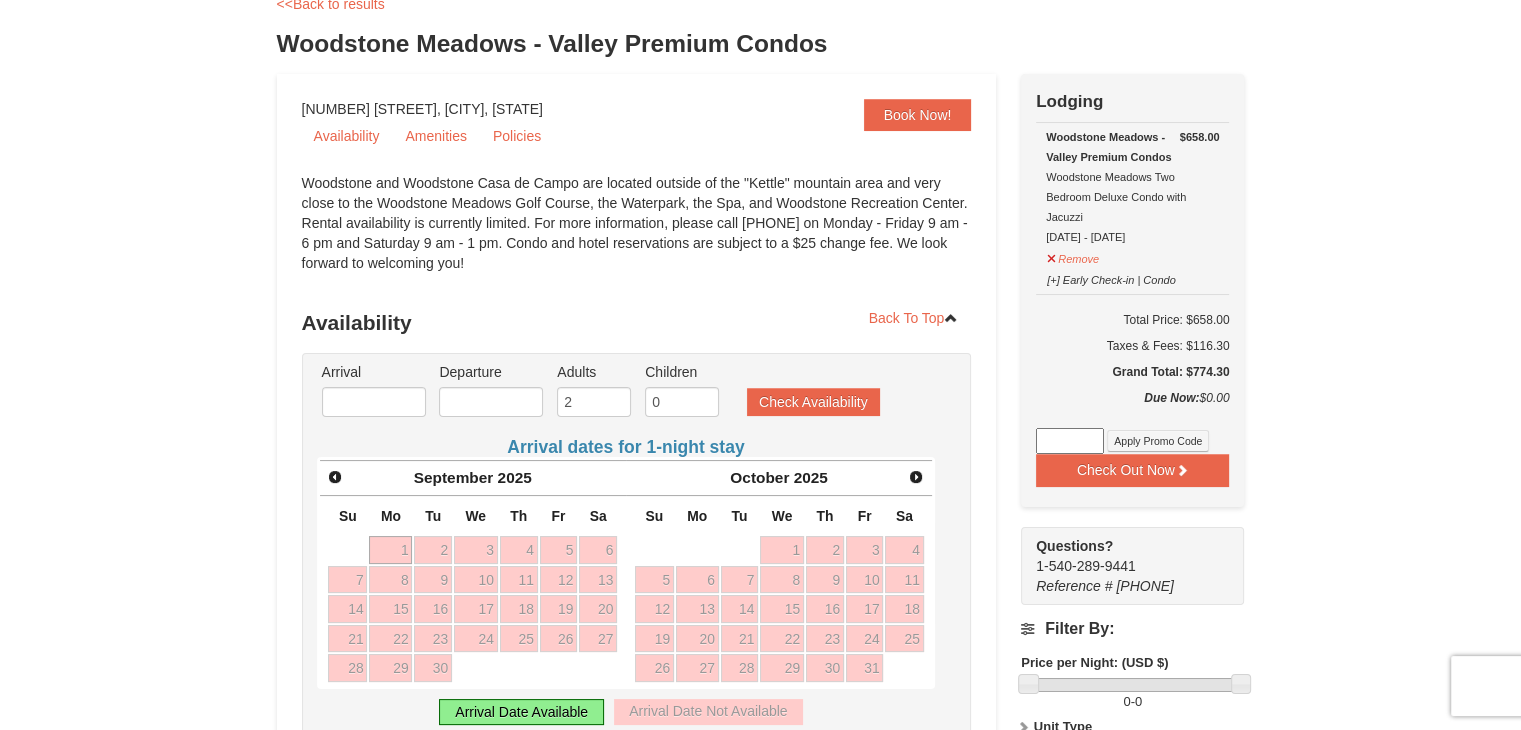 scroll, scrollTop: 46, scrollLeft: 0, axis: vertical 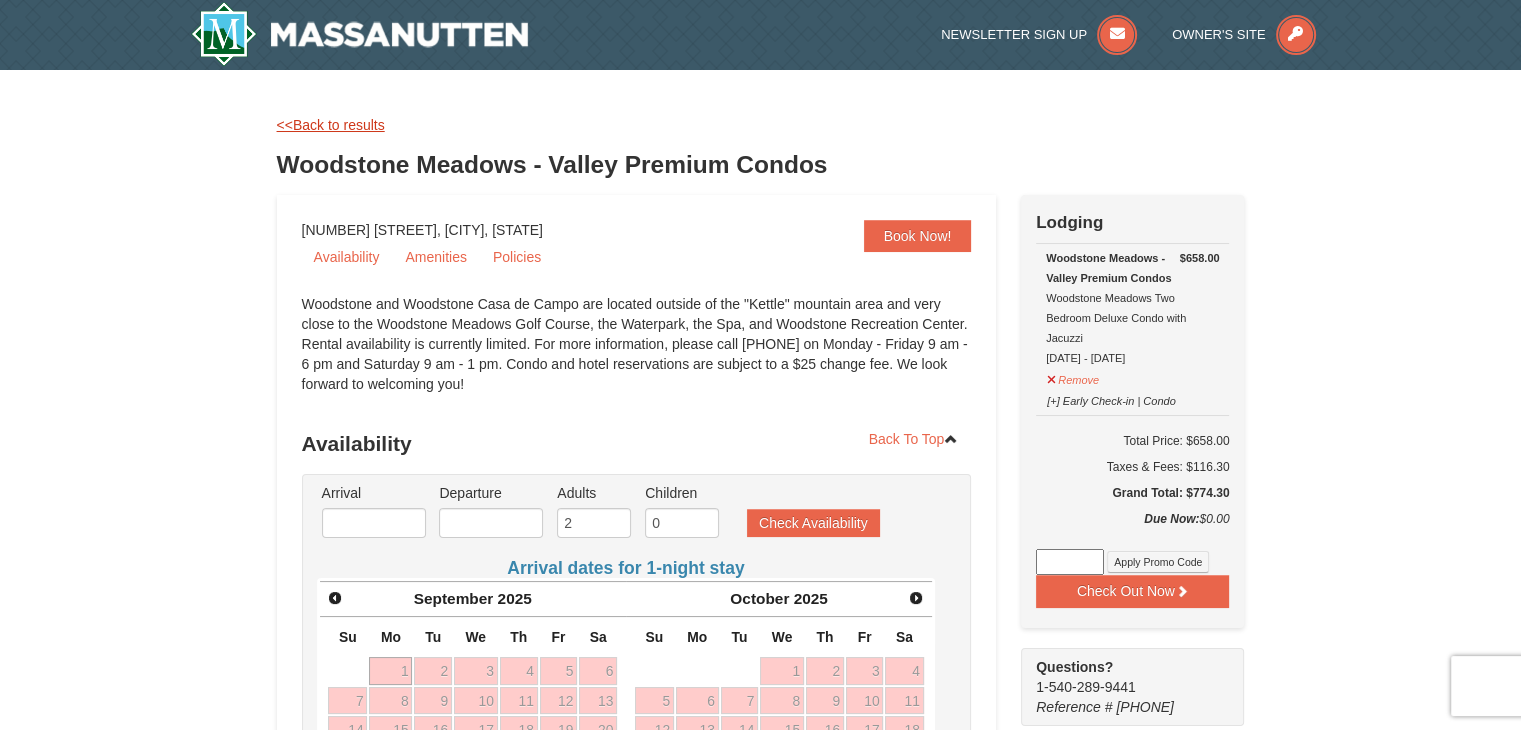 click on "<<Back to results" at bounding box center (331, 125) 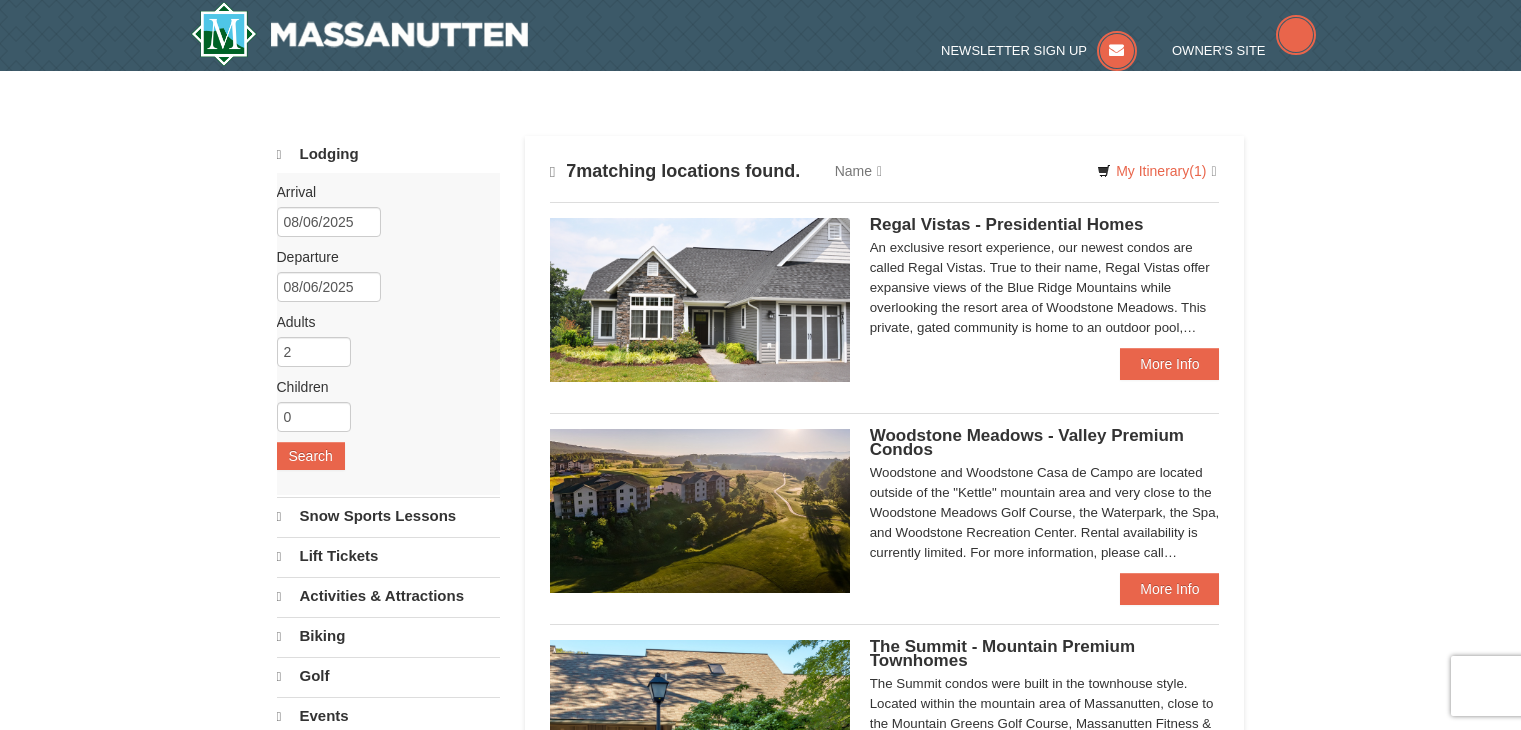scroll, scrollTop: 271, scrollLeft: 0, axis: vertical 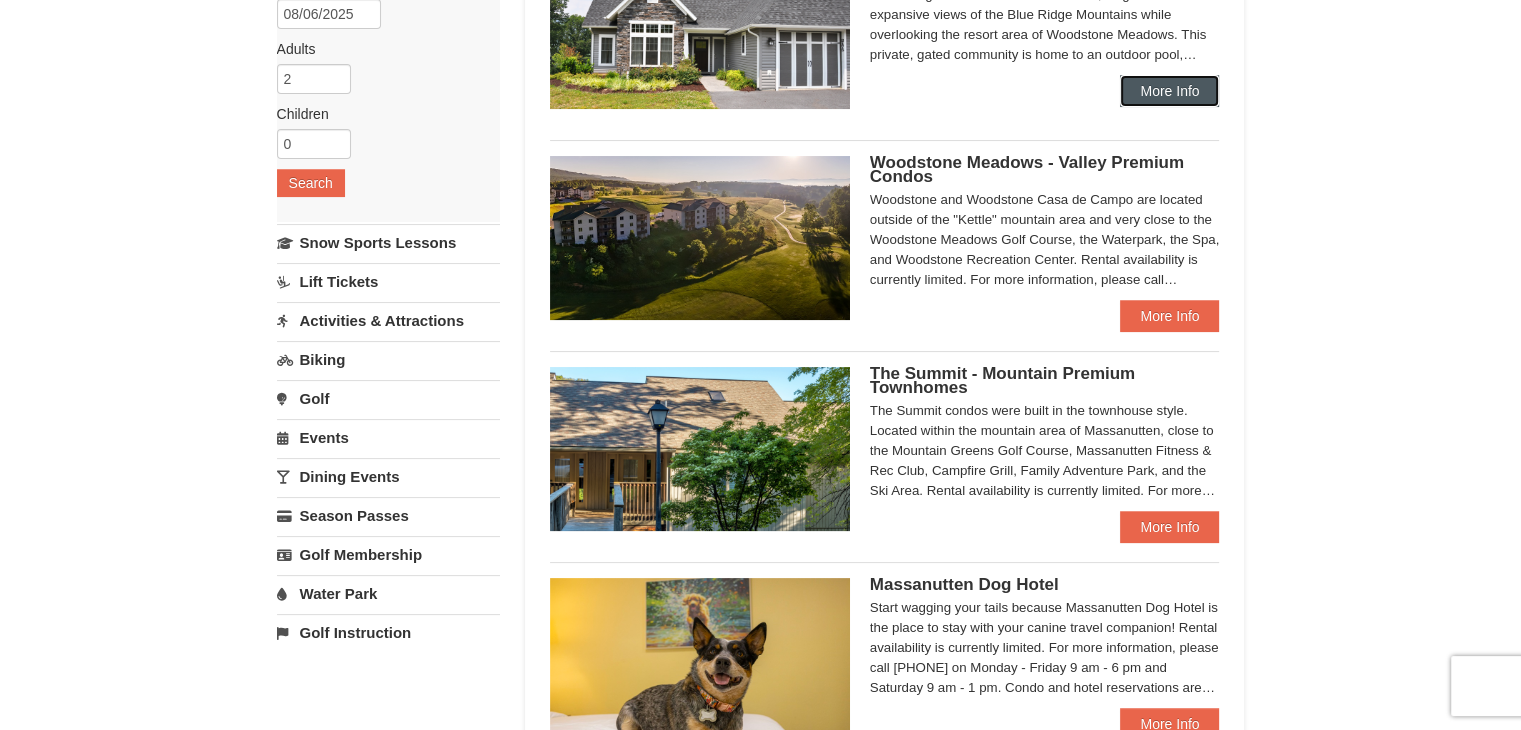 click on "More Info" at bounding box center [1169, 91] 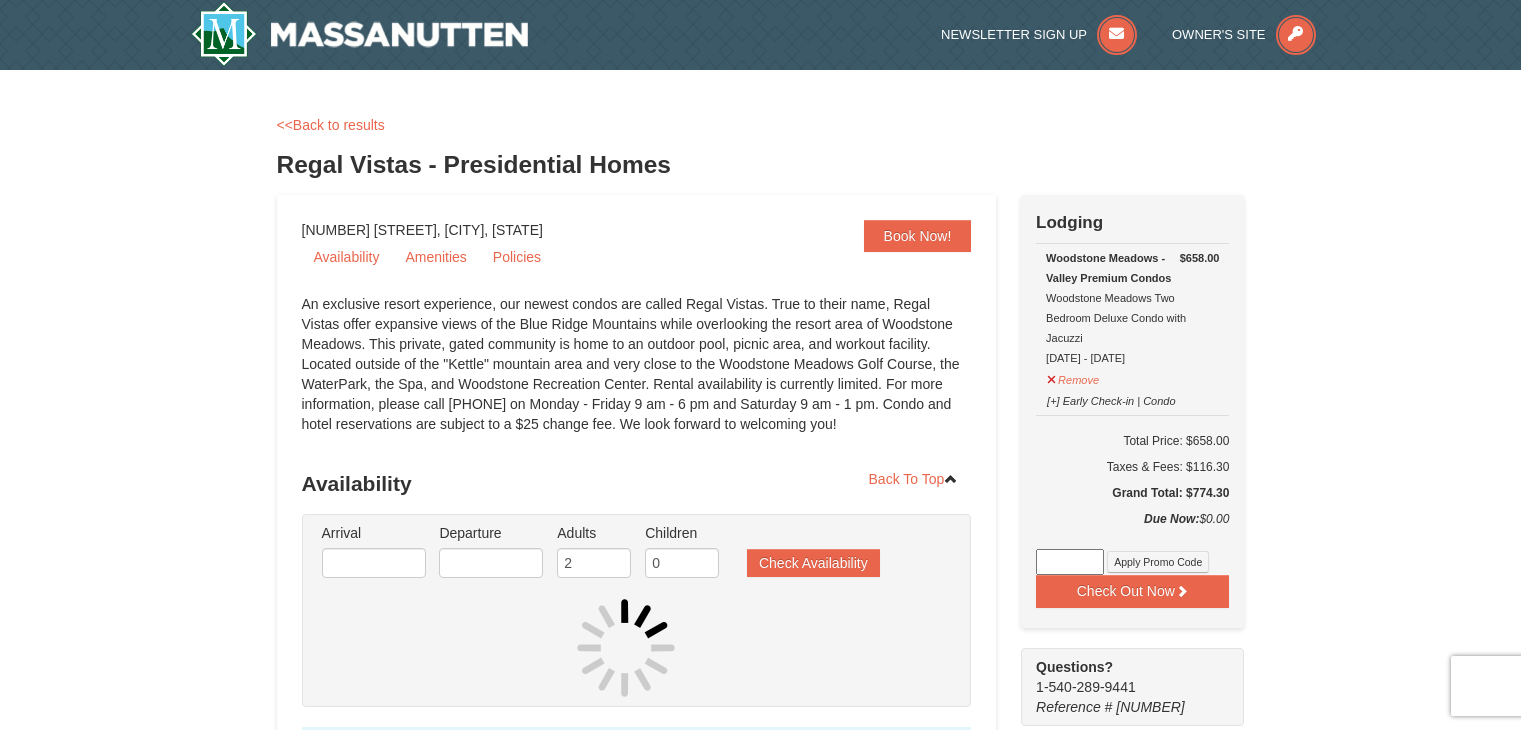 scroll, scrollTop: 0, scrollLeft: 0, axis: both 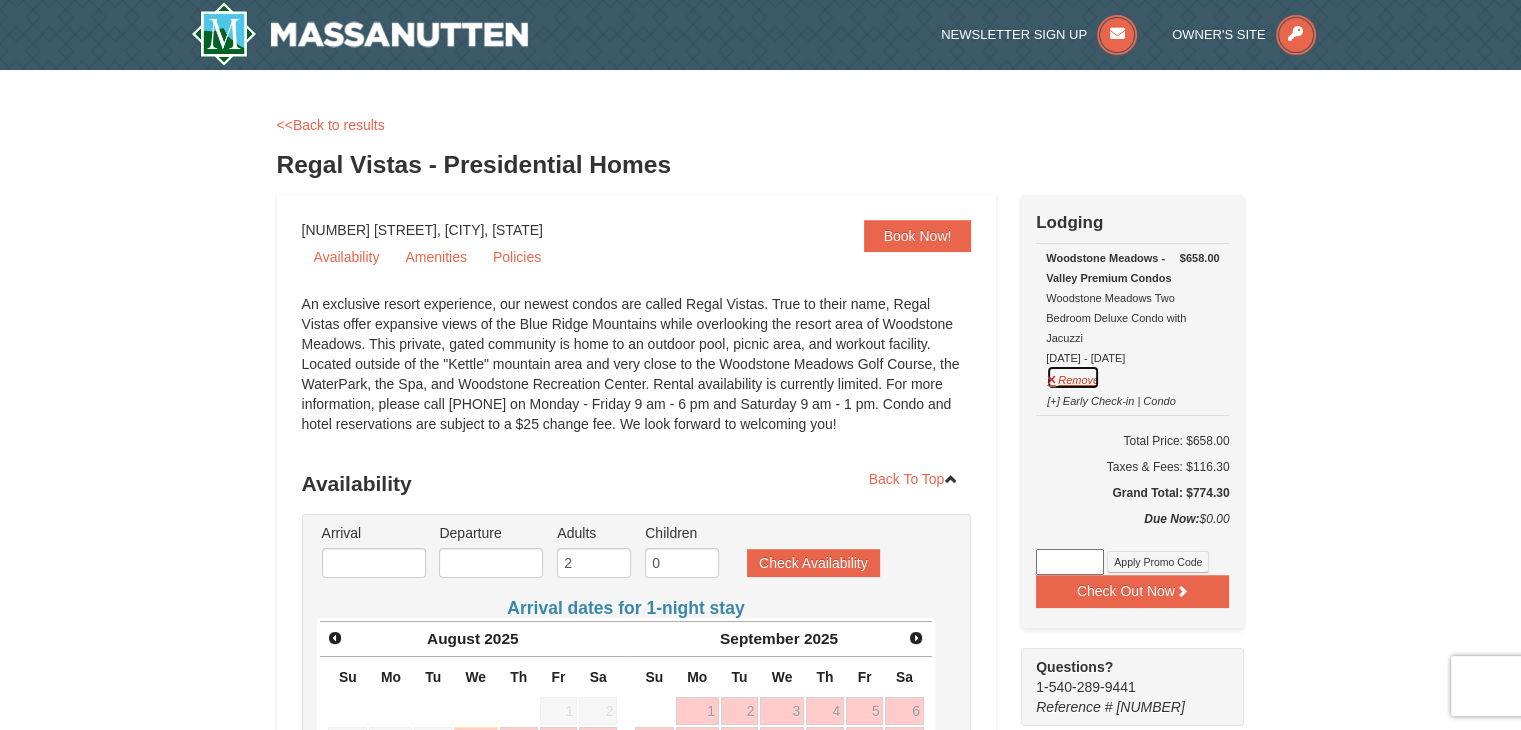 click on "Remove" at bounding box center [1073, 377] 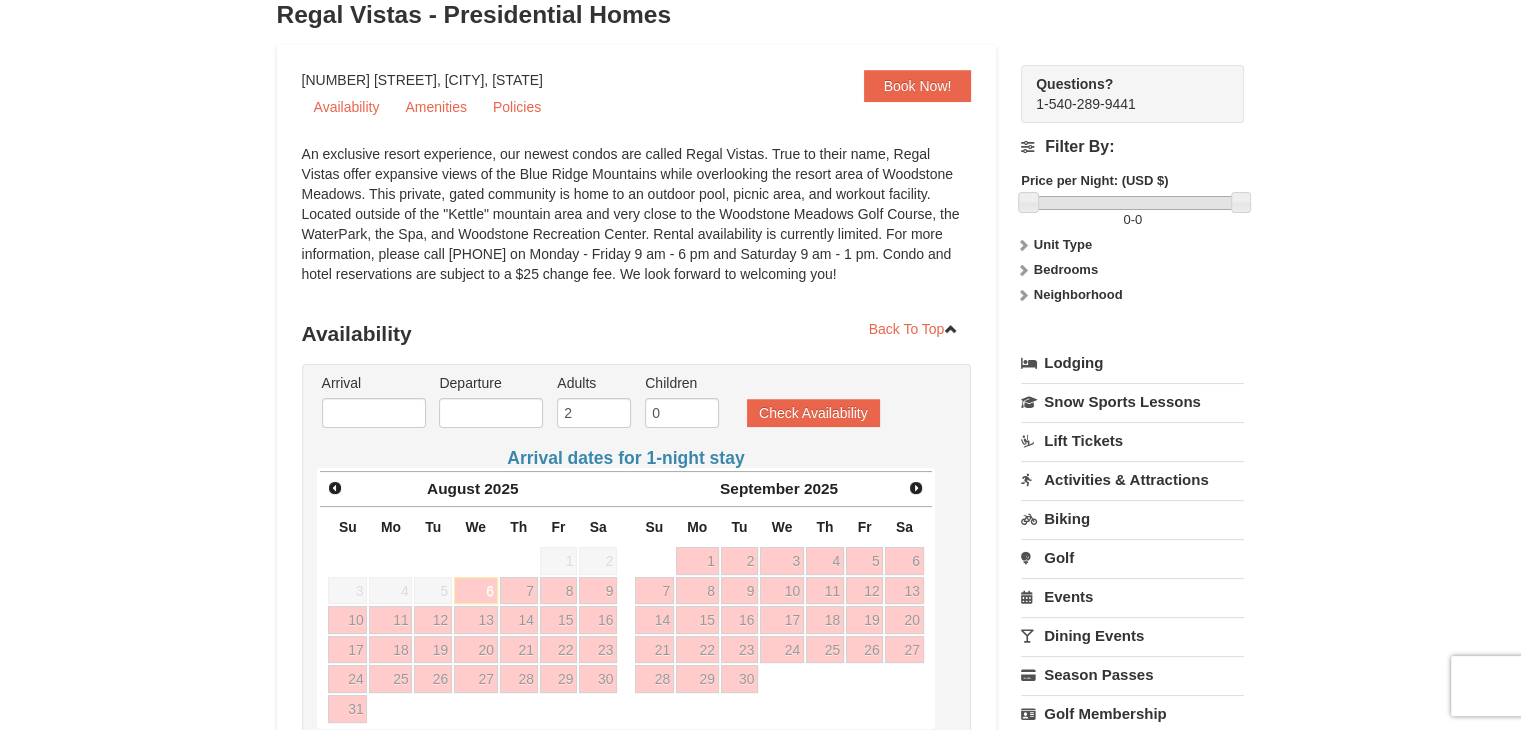 scroll, scrollTop: 284, scrollLeft: 0, axis: vertical 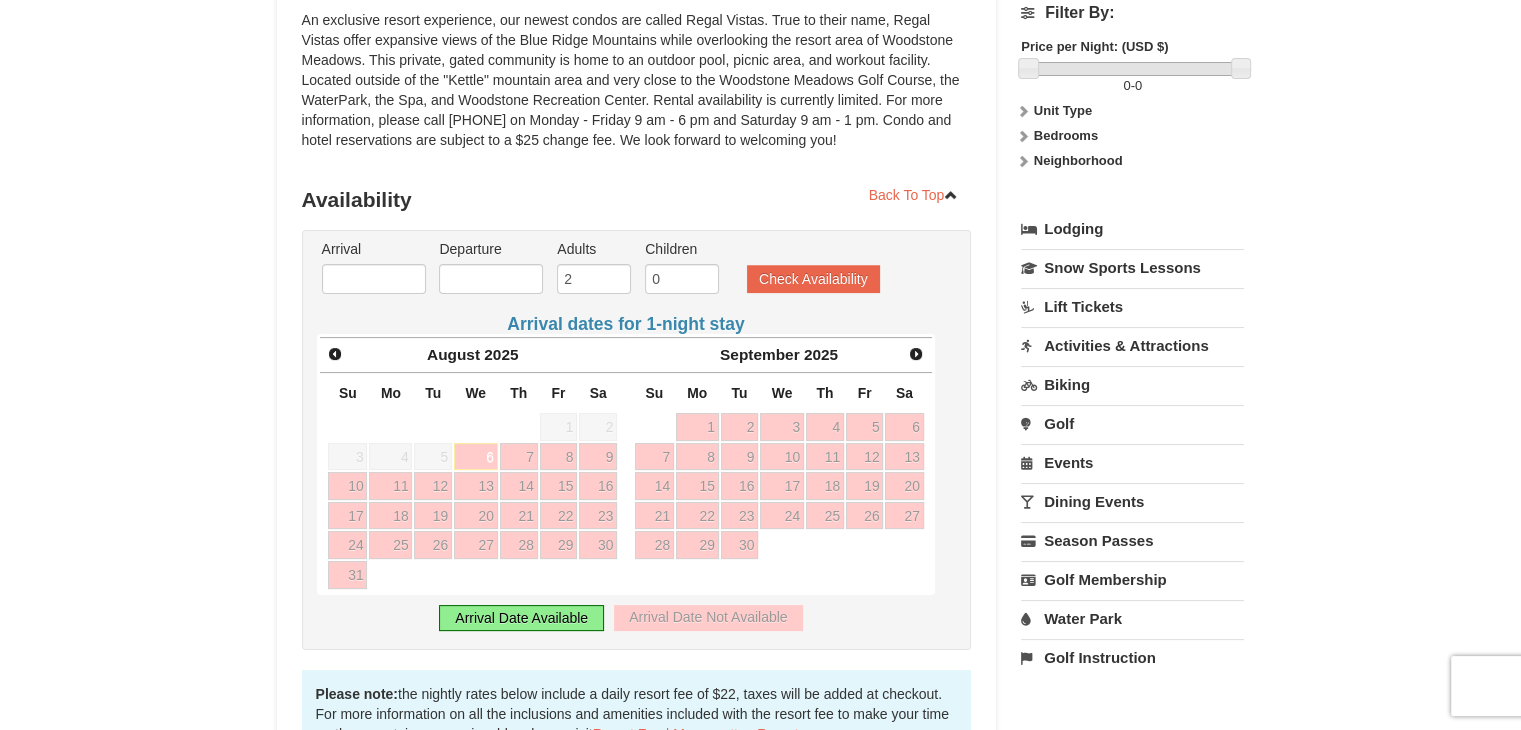 click on "Arrival Date Available" at bounding box center [521, 618] 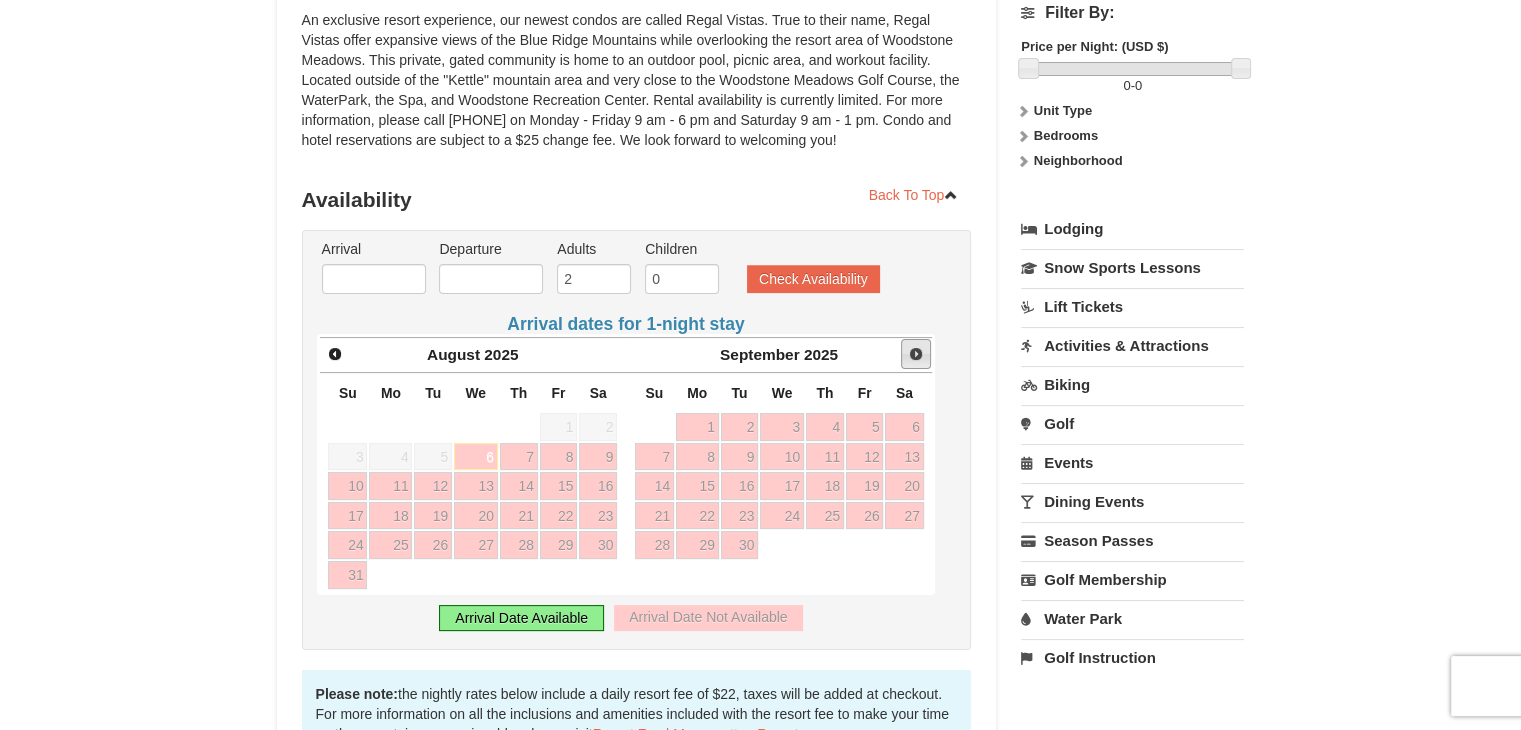 click on "Next" at bounding box center [916, 354] 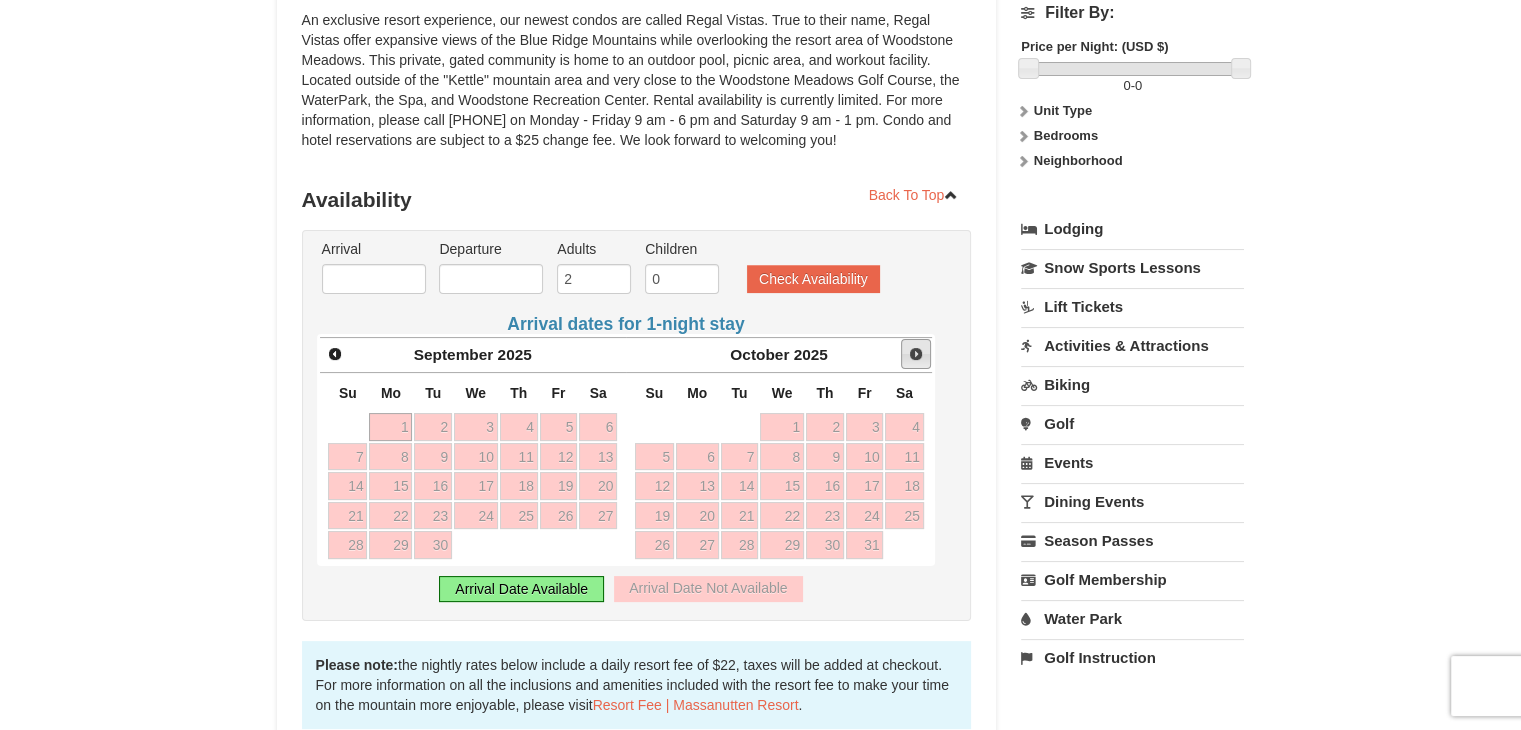 click on "Next" at bounding box center [916, 354] 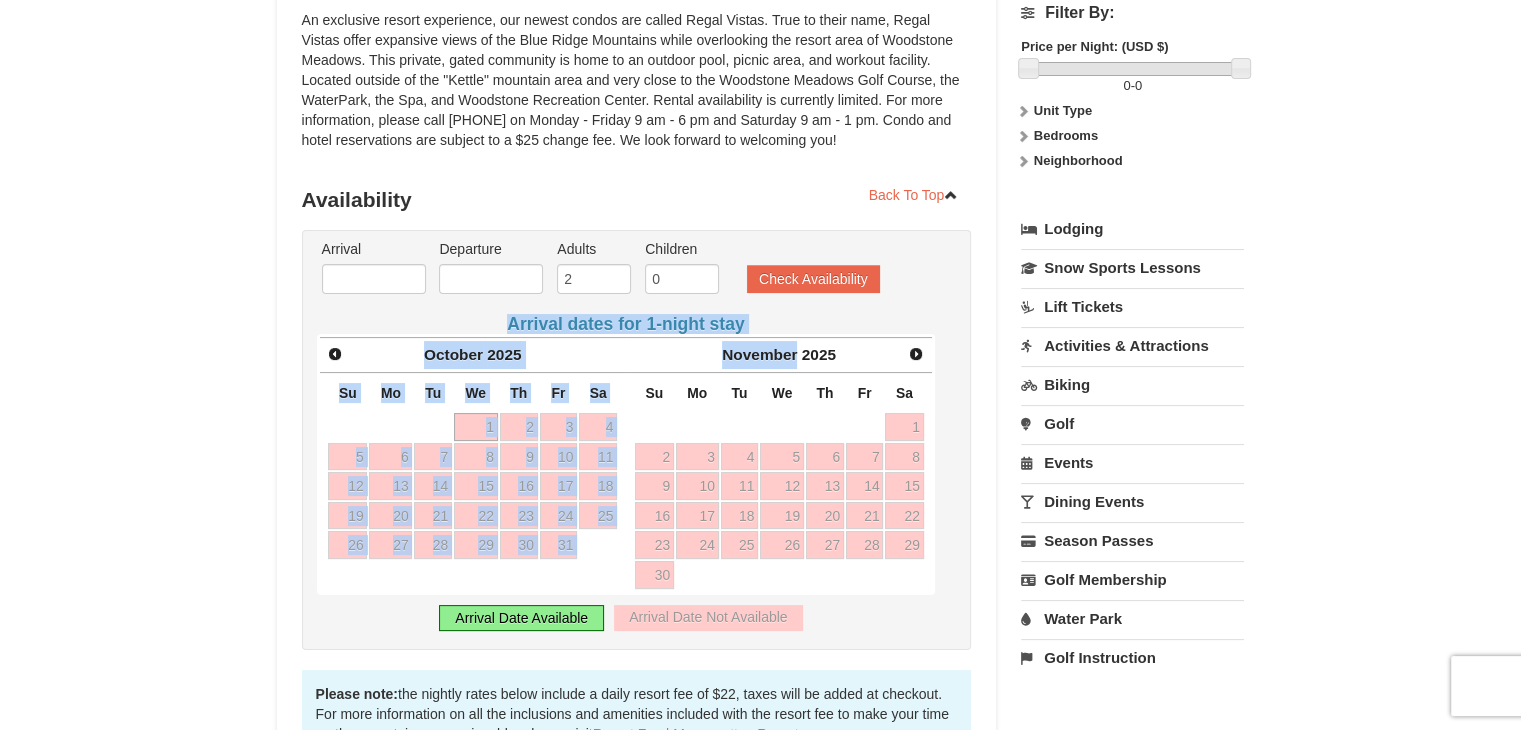 drag, startPoint x: 923, startPoint y: 354, endPoint x: 696, endPoint y: 375, distance: 227.9693 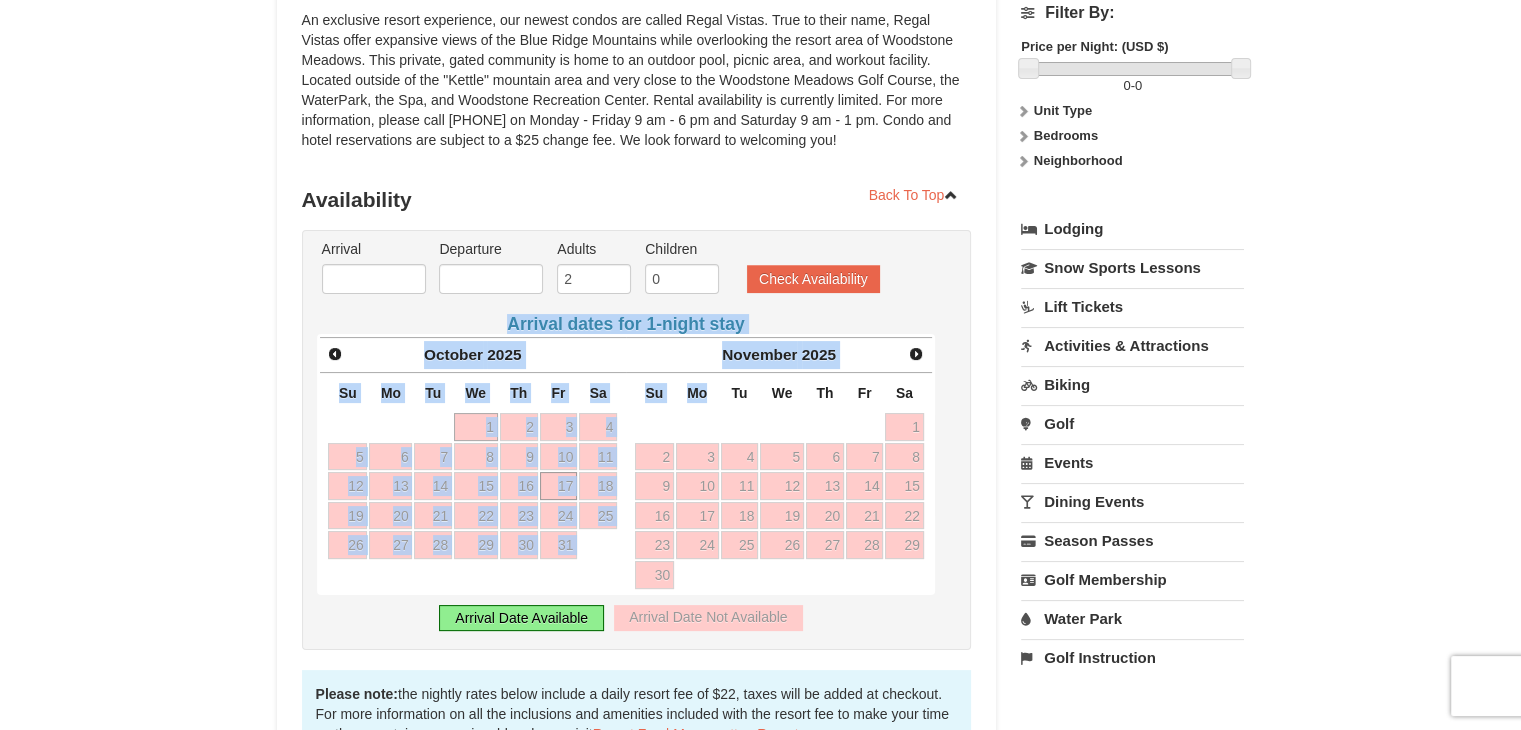 click on "17" at bounding box center [559, 486] 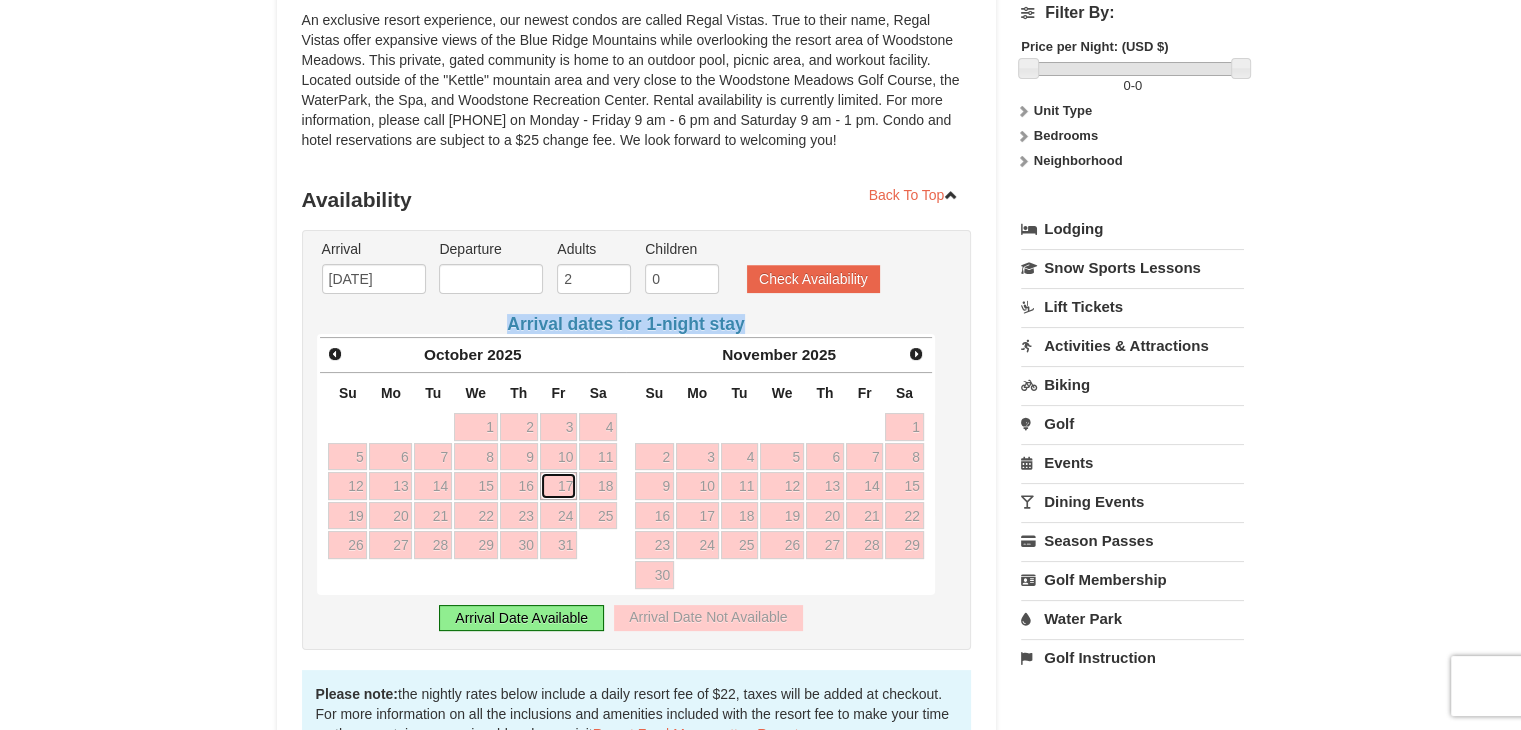 click on "17" at bounding box center [559, 486] 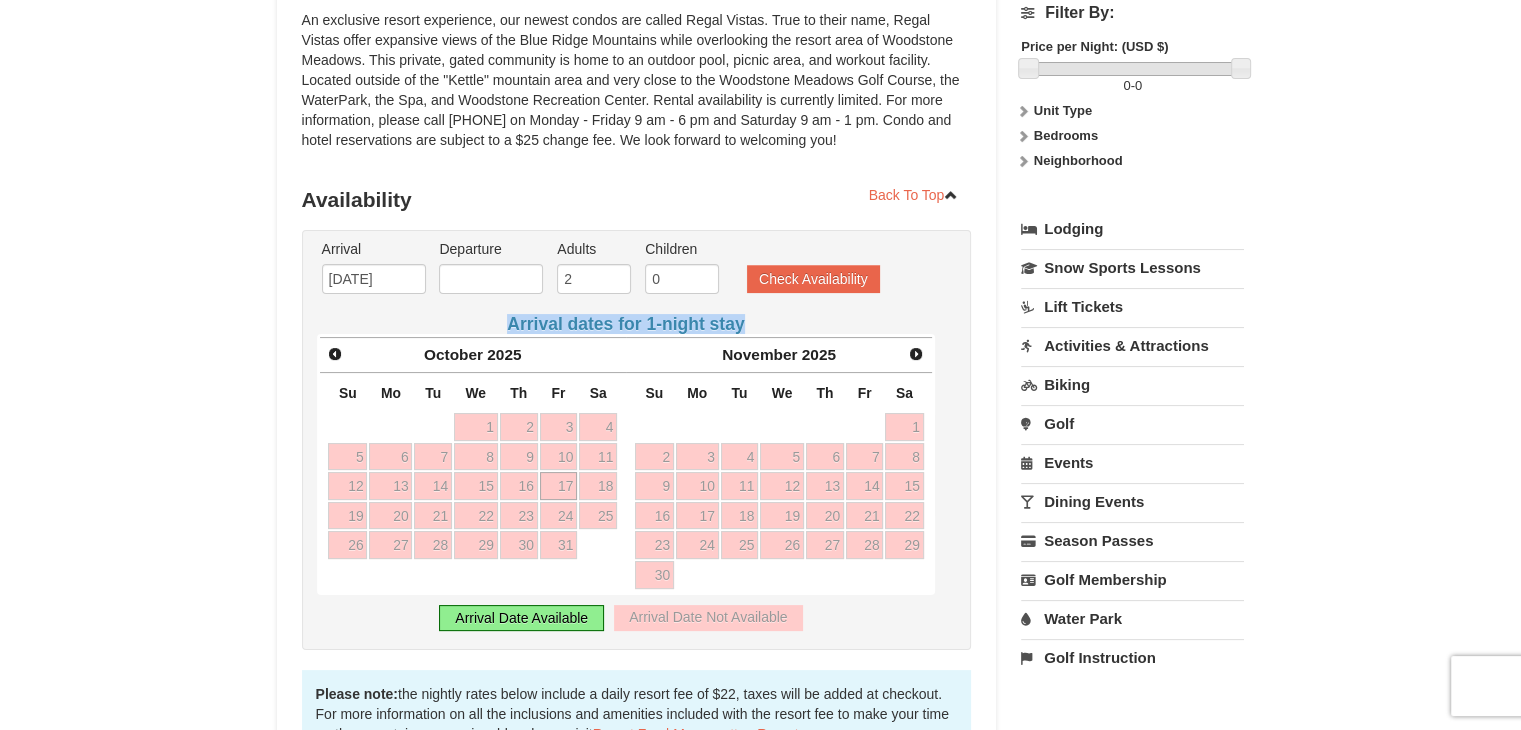type on "[DATE]" 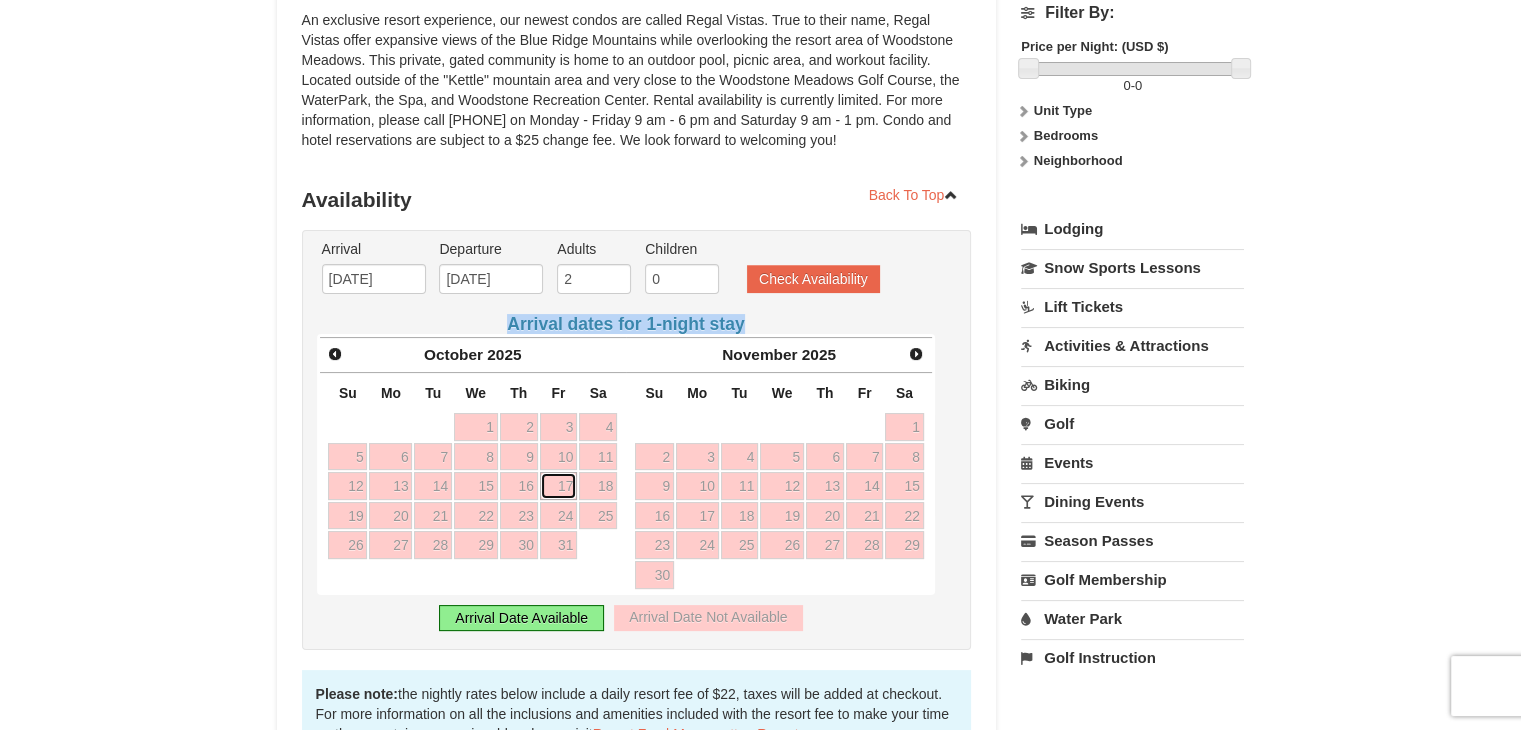 click on "17" at bounding box center [559, 486] 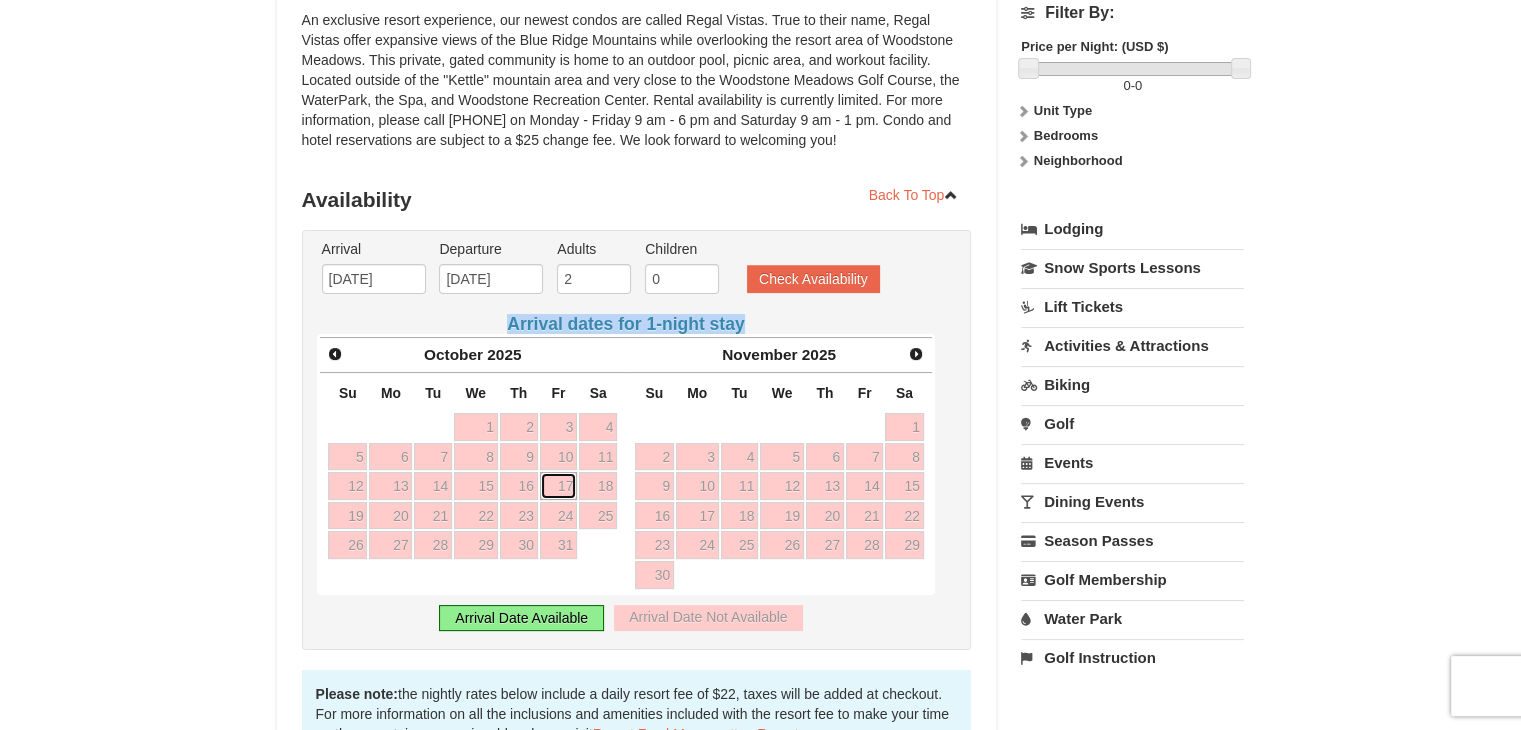click on "17" at bounding box center (559, 486) 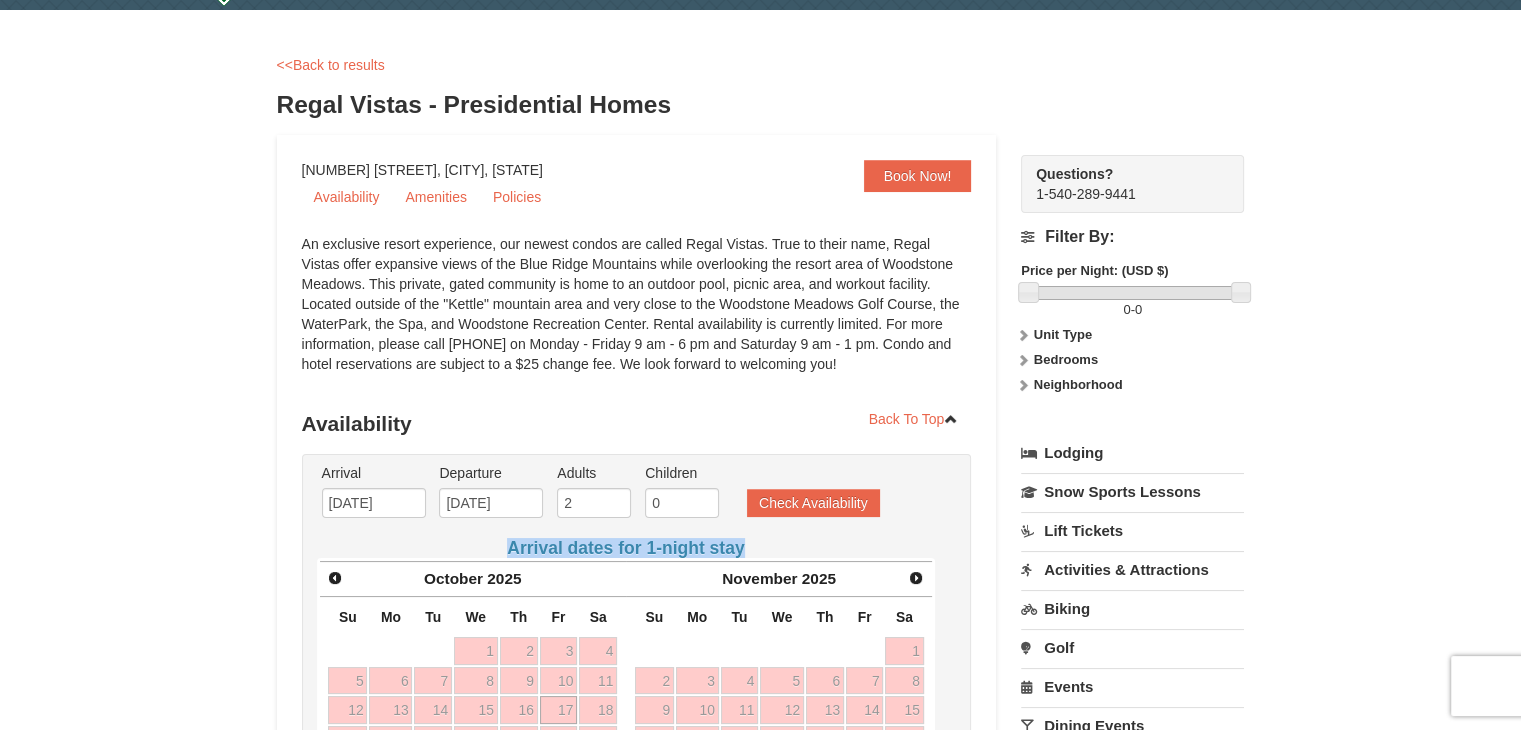 scroll, scrollTop: 0, scrollLeft: 0, axis: both 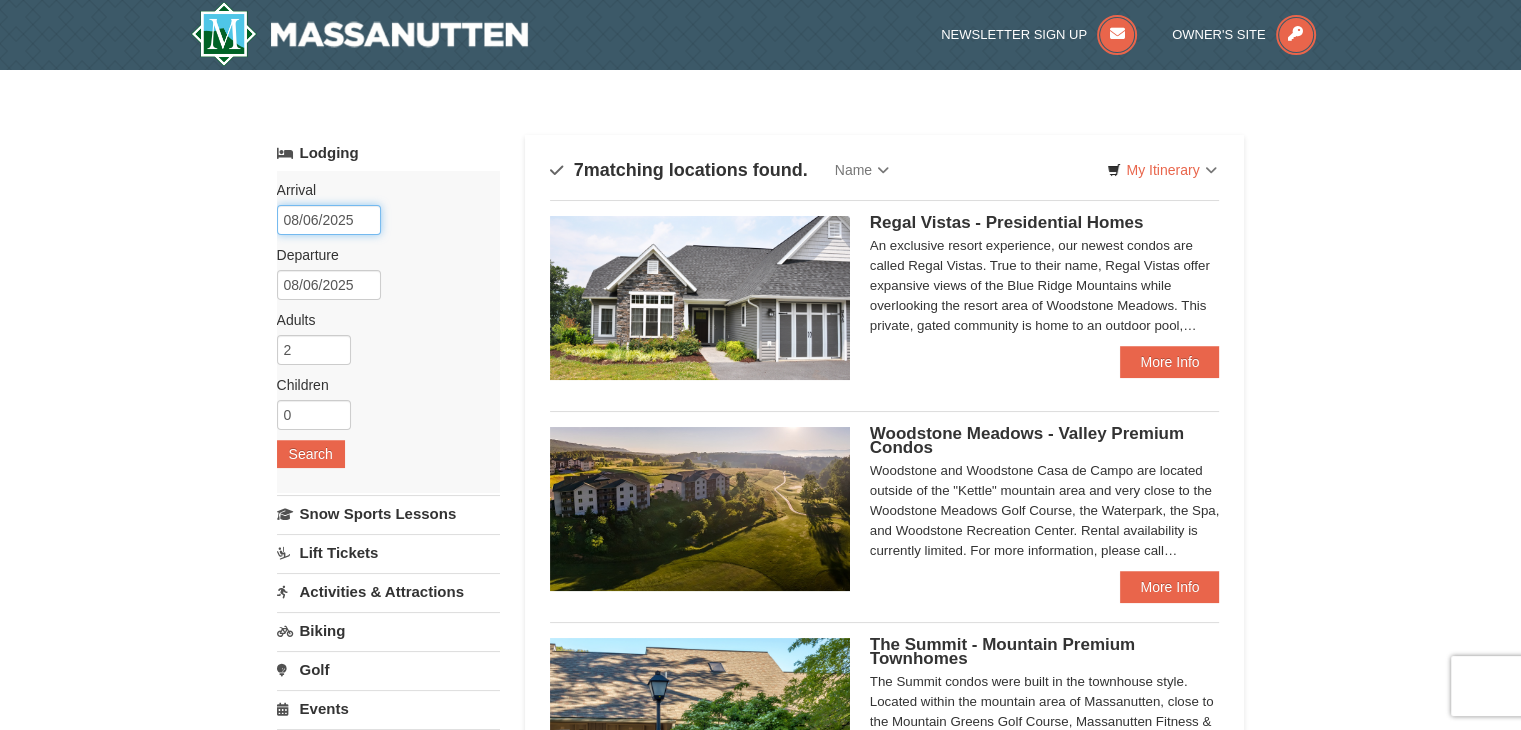 click on "08/06/2025" at bounding box center [329, 220] 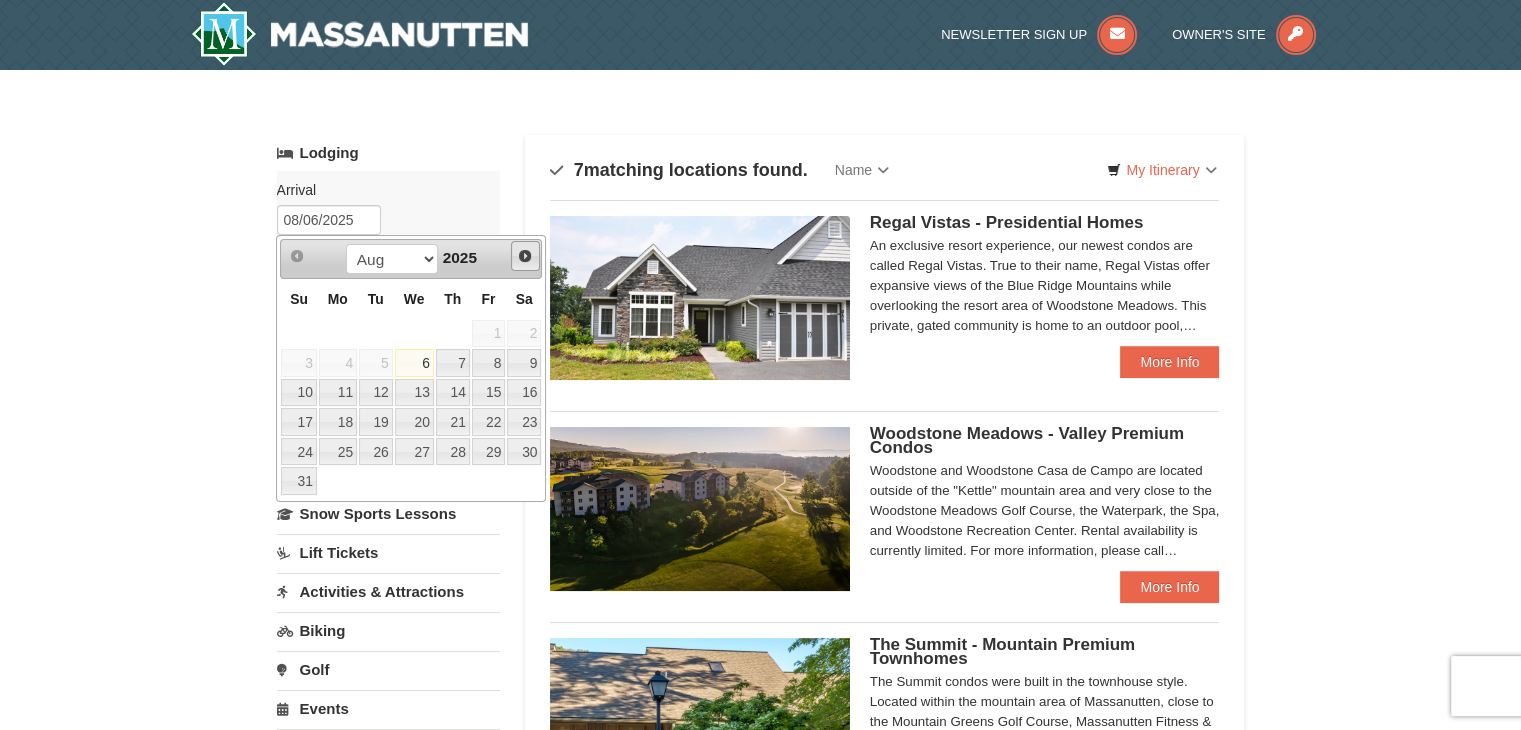 type on "08/07/2025" 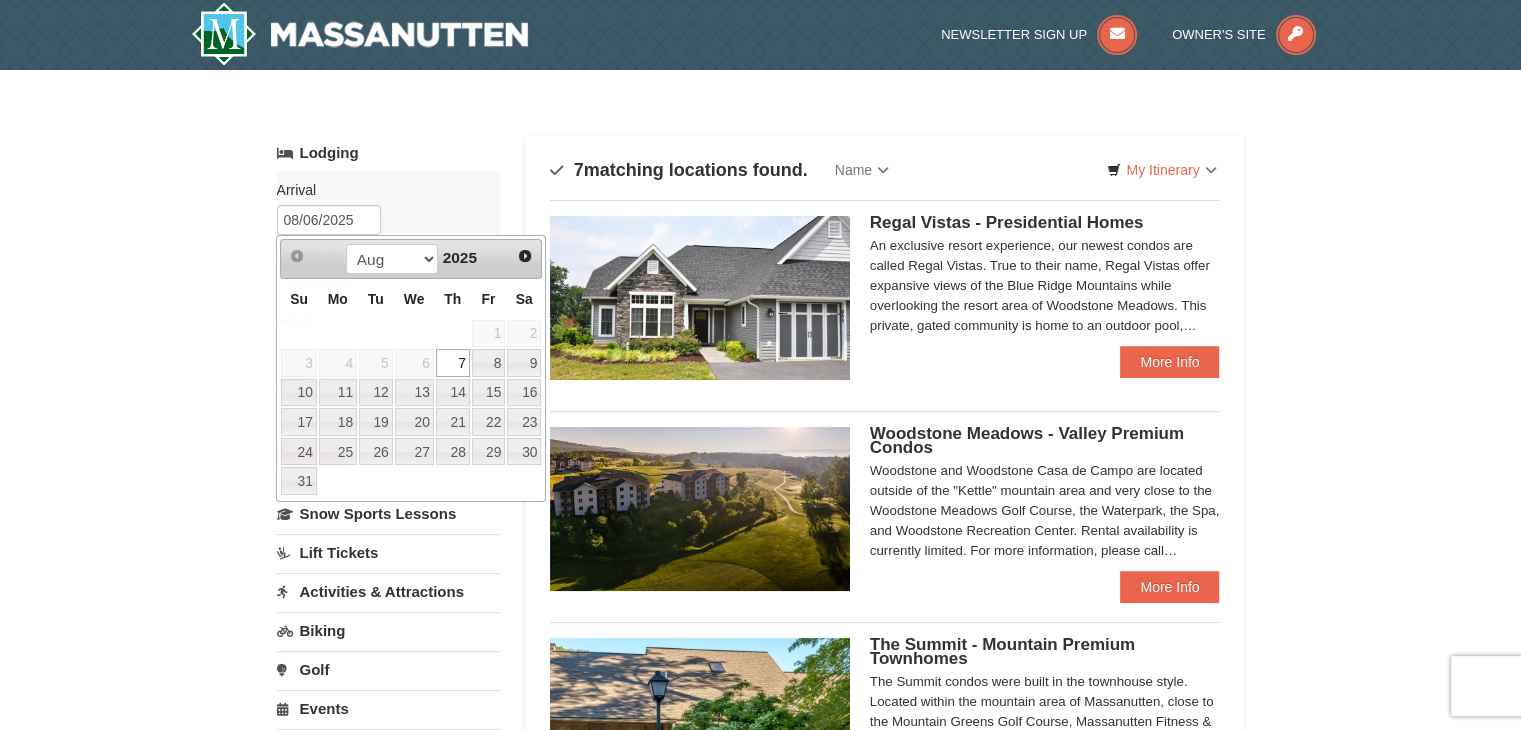 click at bounding box center [700, 298] 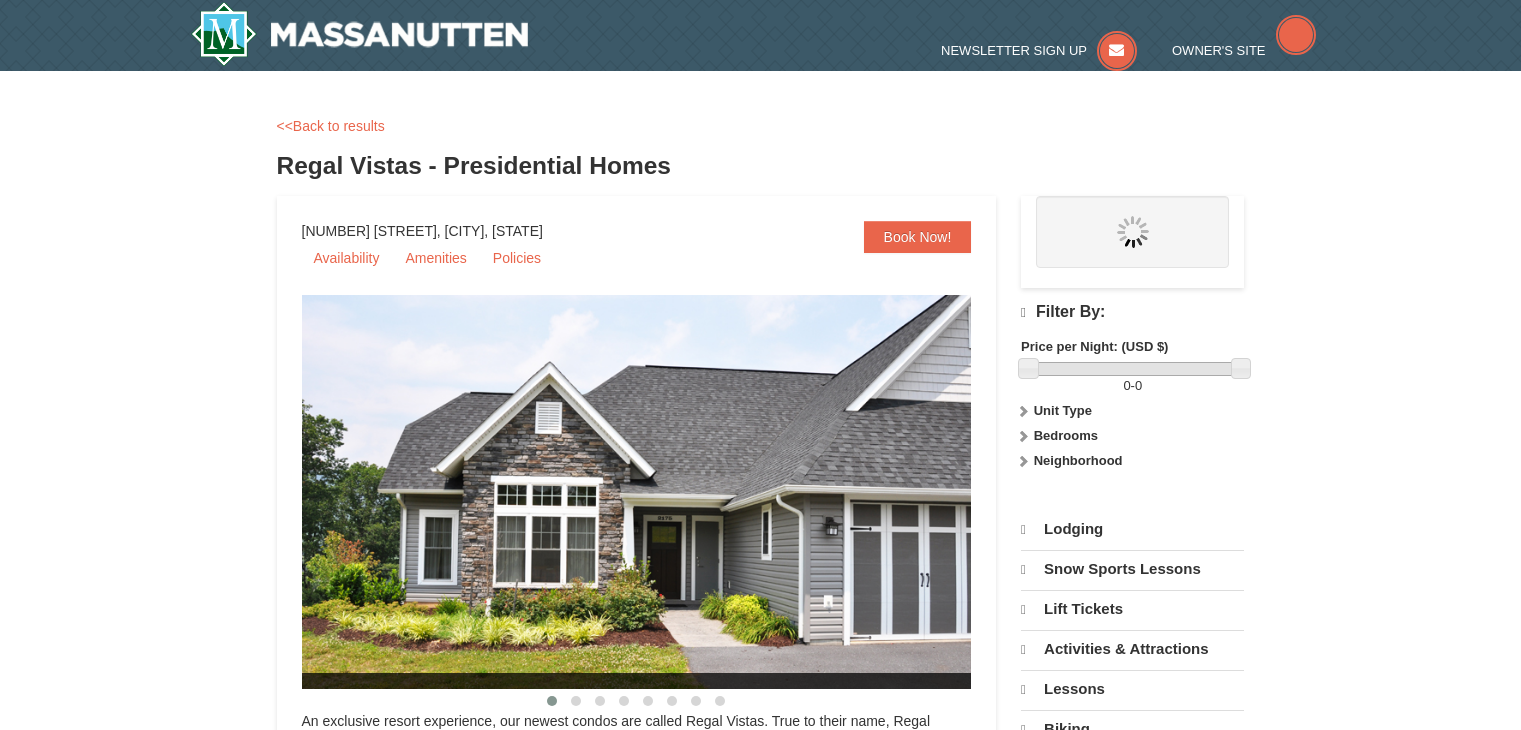 scroll, scrollTop: 0, scrollLeft: 0, axis: both 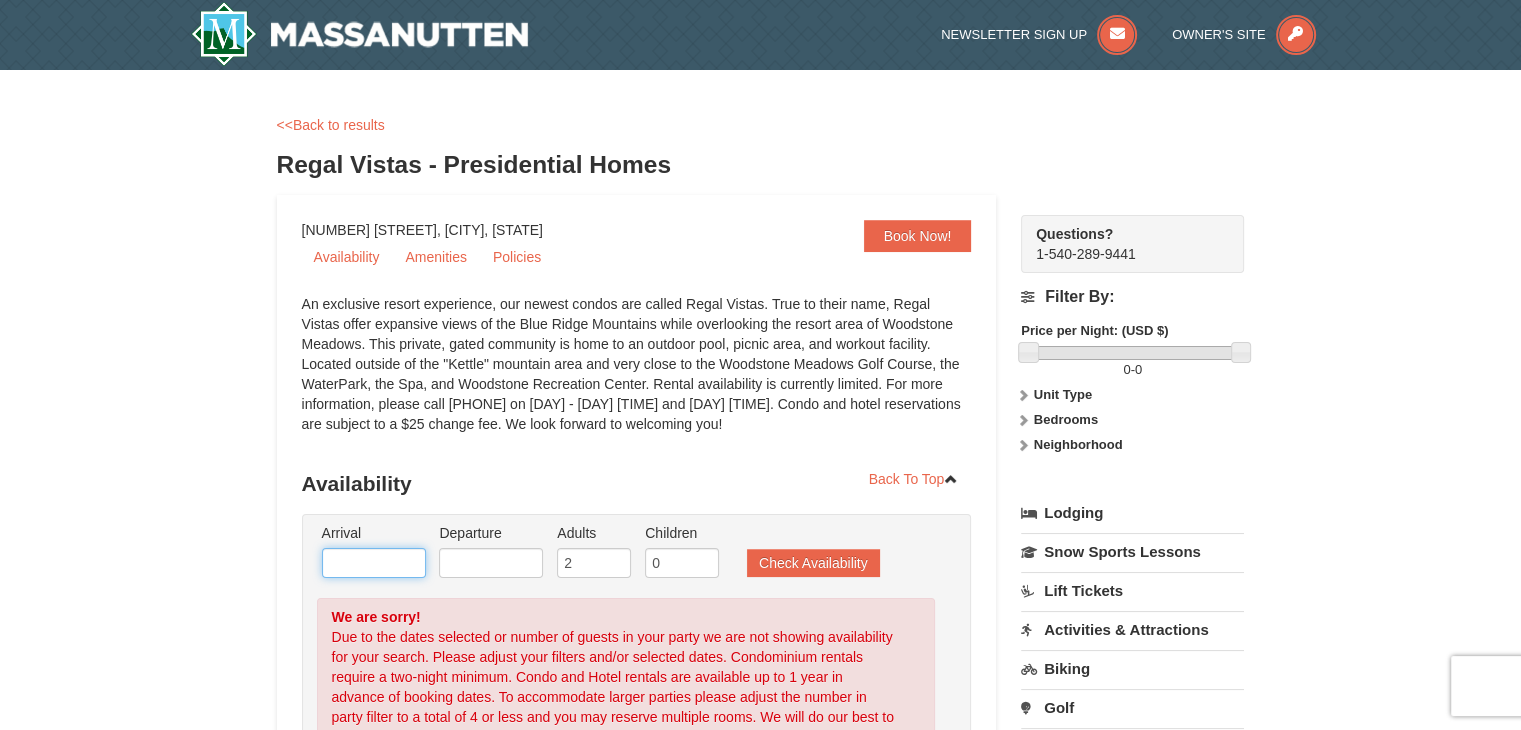 click at bounding box center [374, 563] 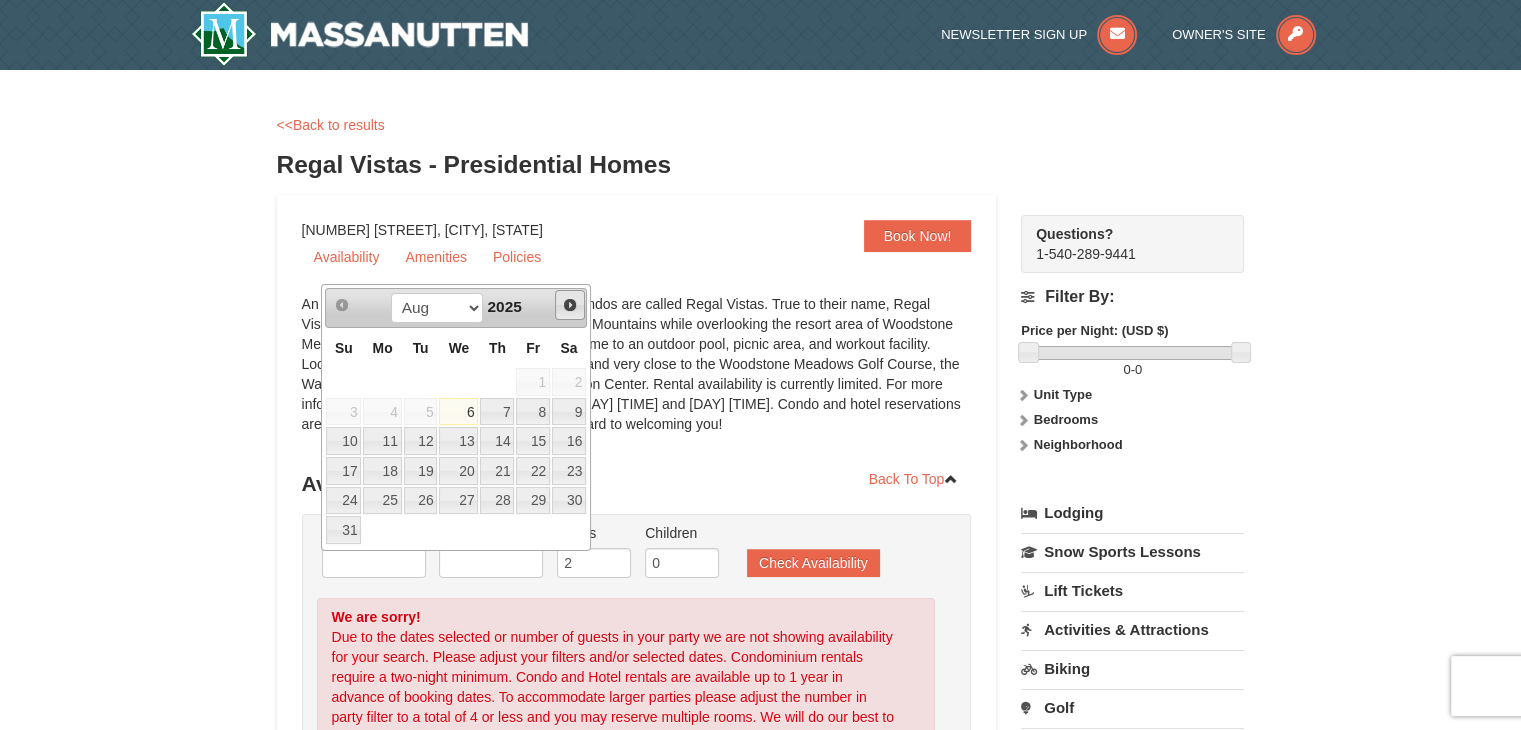 click on "Next" at bounding box center (570, 305) 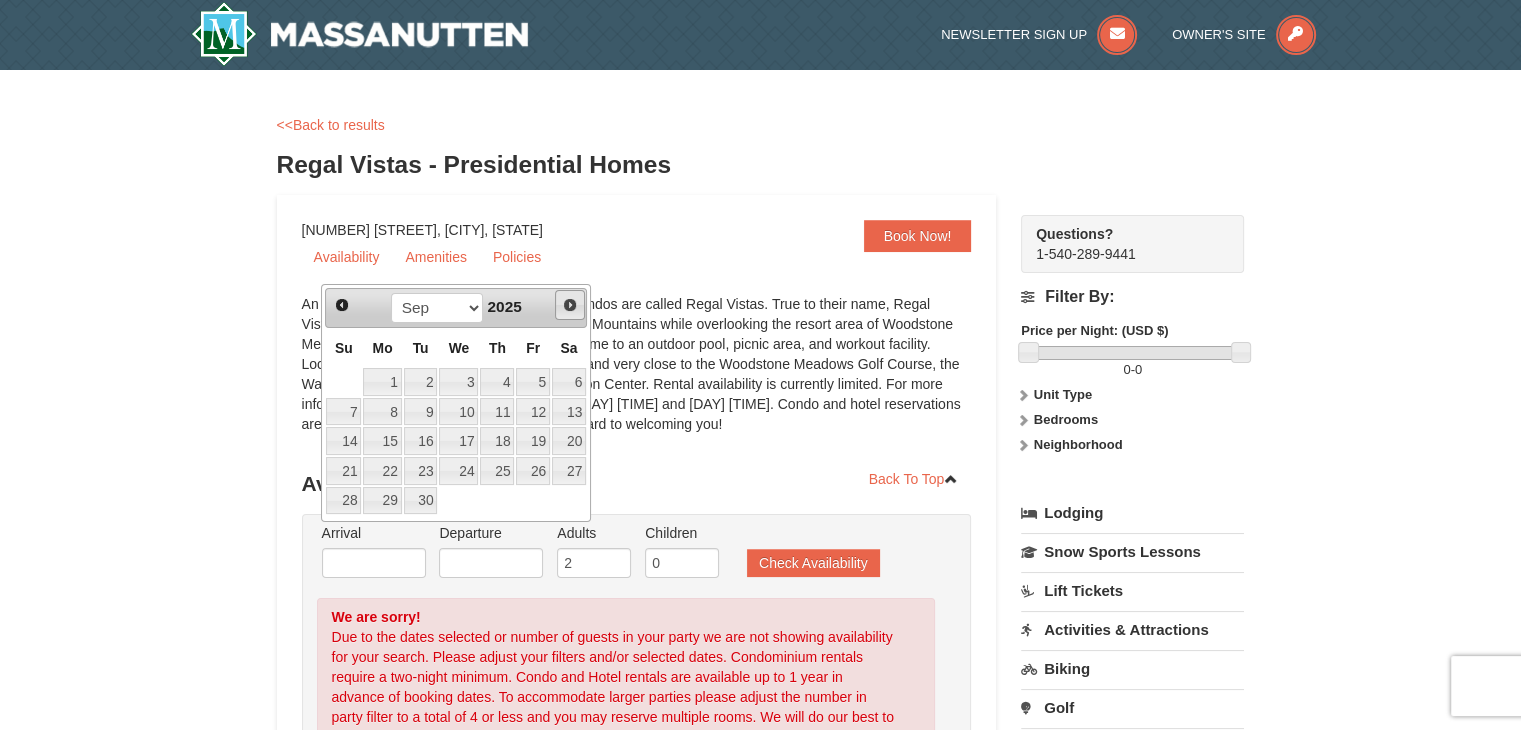 click on "Next" at bounding box center [570, 305] 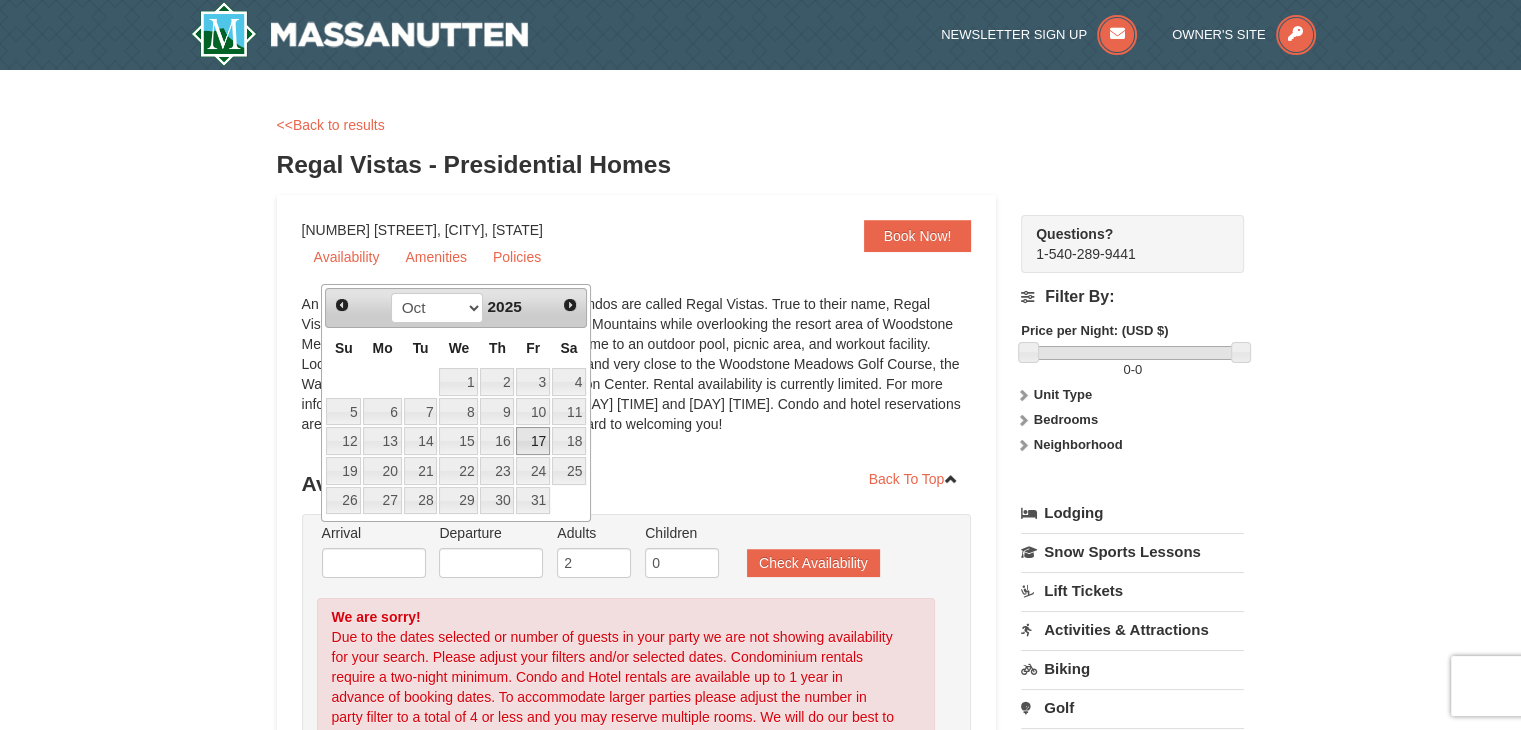 click on "17" at bounding box center (533, 441) 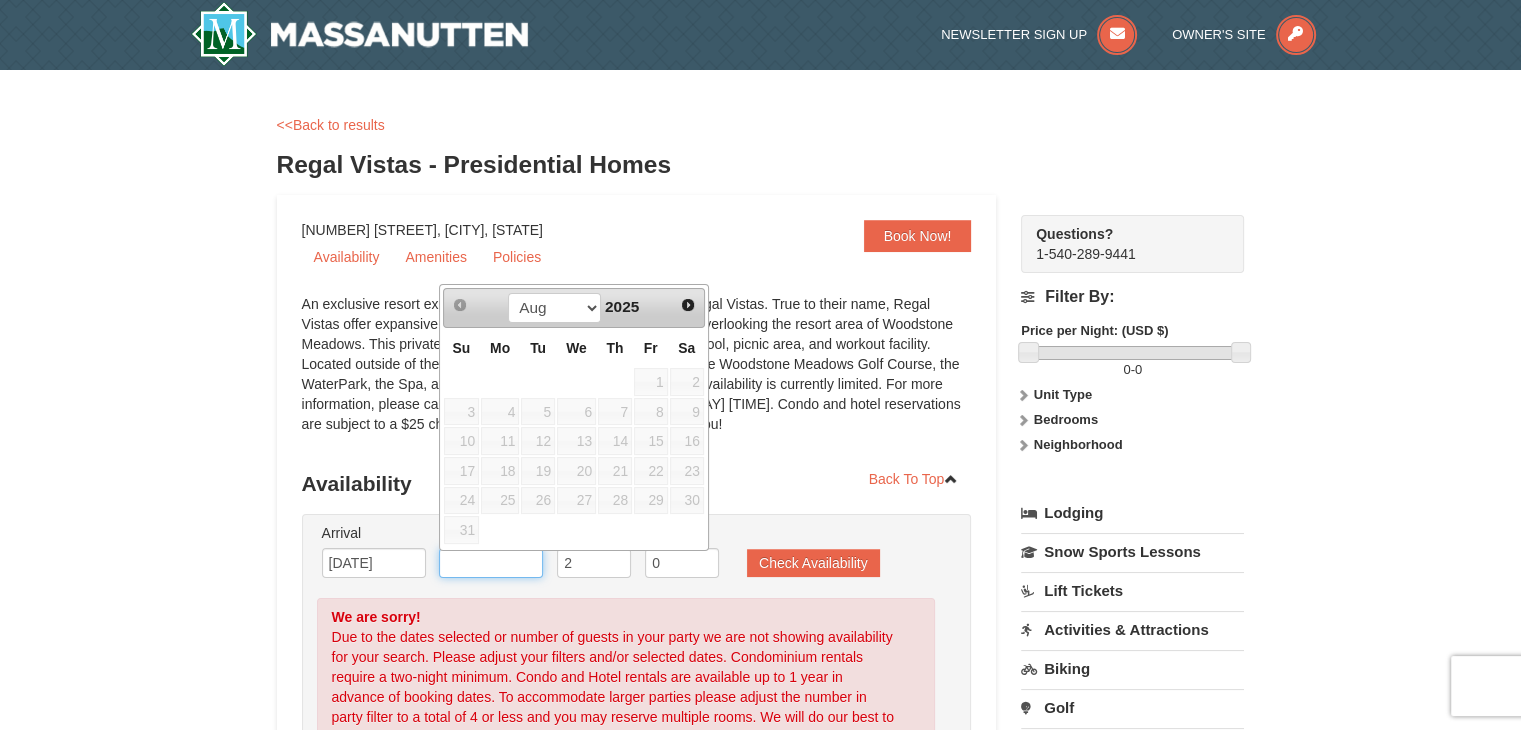 click at bounding box center [491, 563] 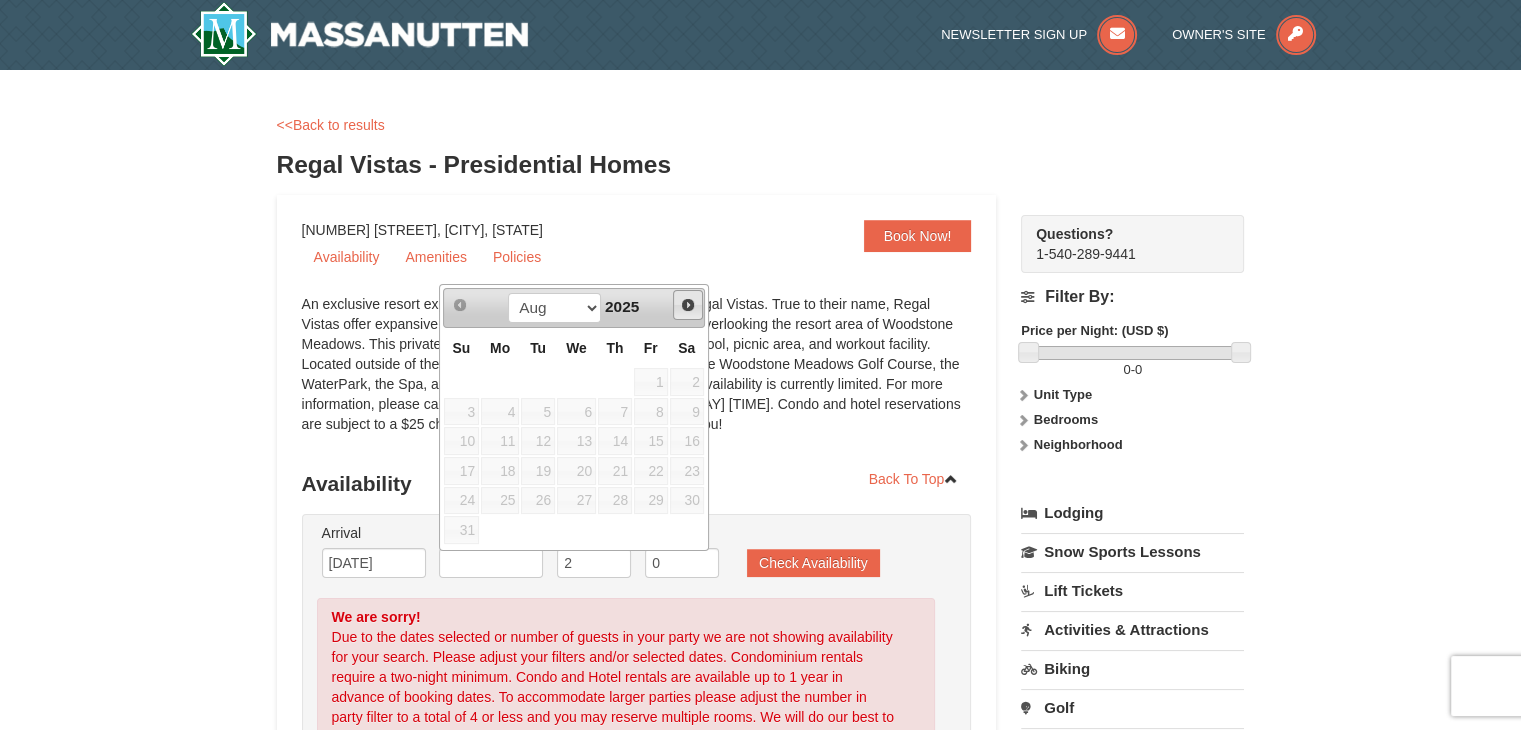 click on "Next" at bounding box center (688, 305) 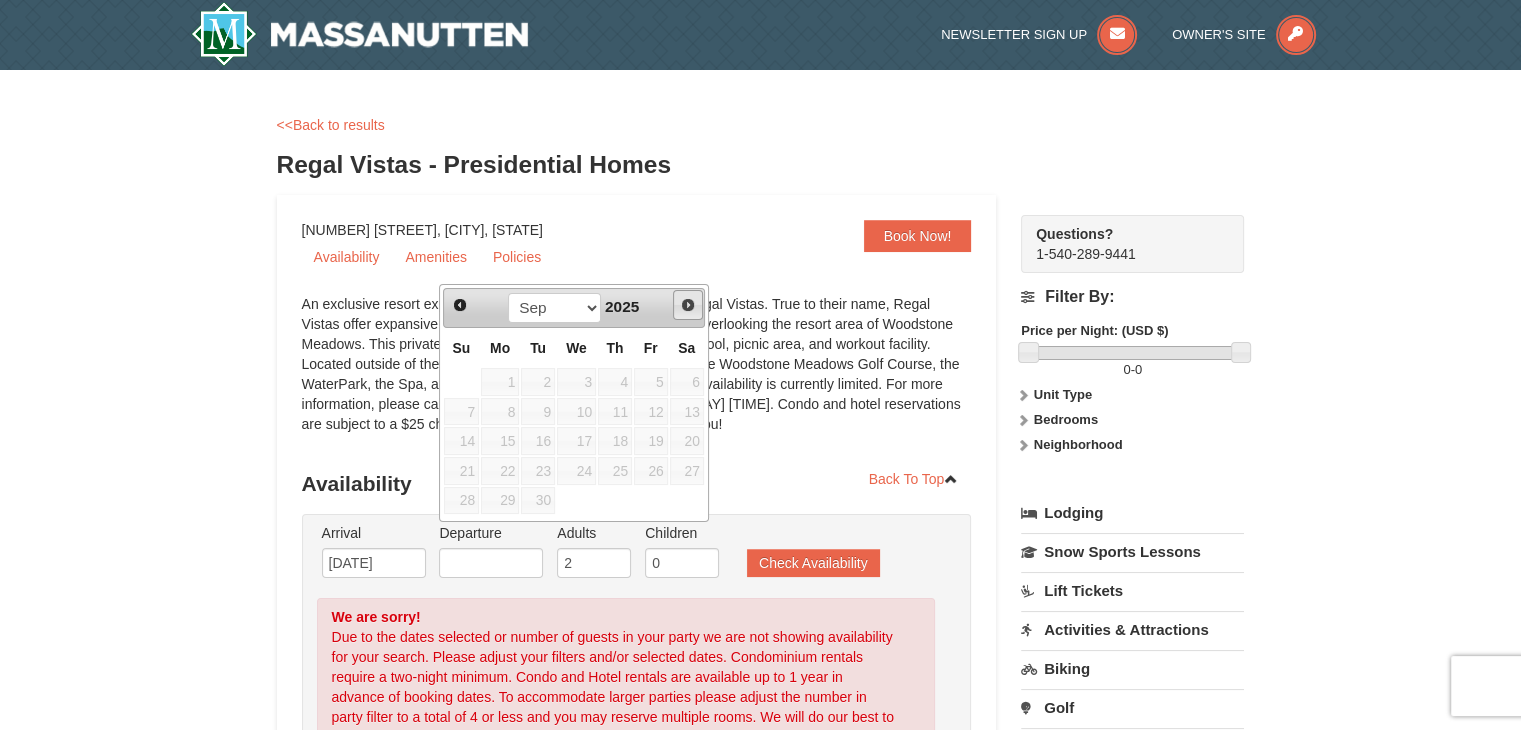click on "Next" at bounding box center [688, 305] 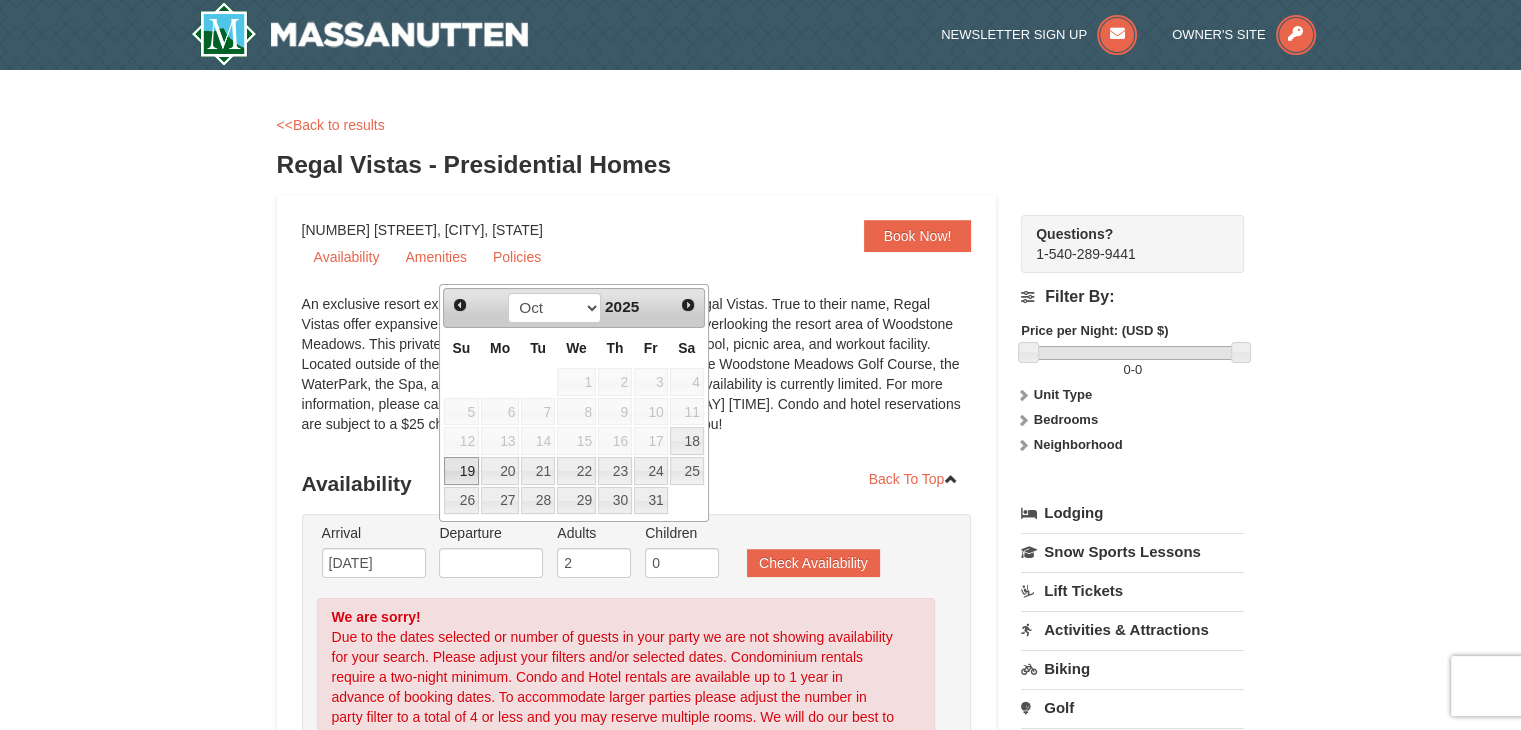 click on "19" at bounding box center (461, 471) 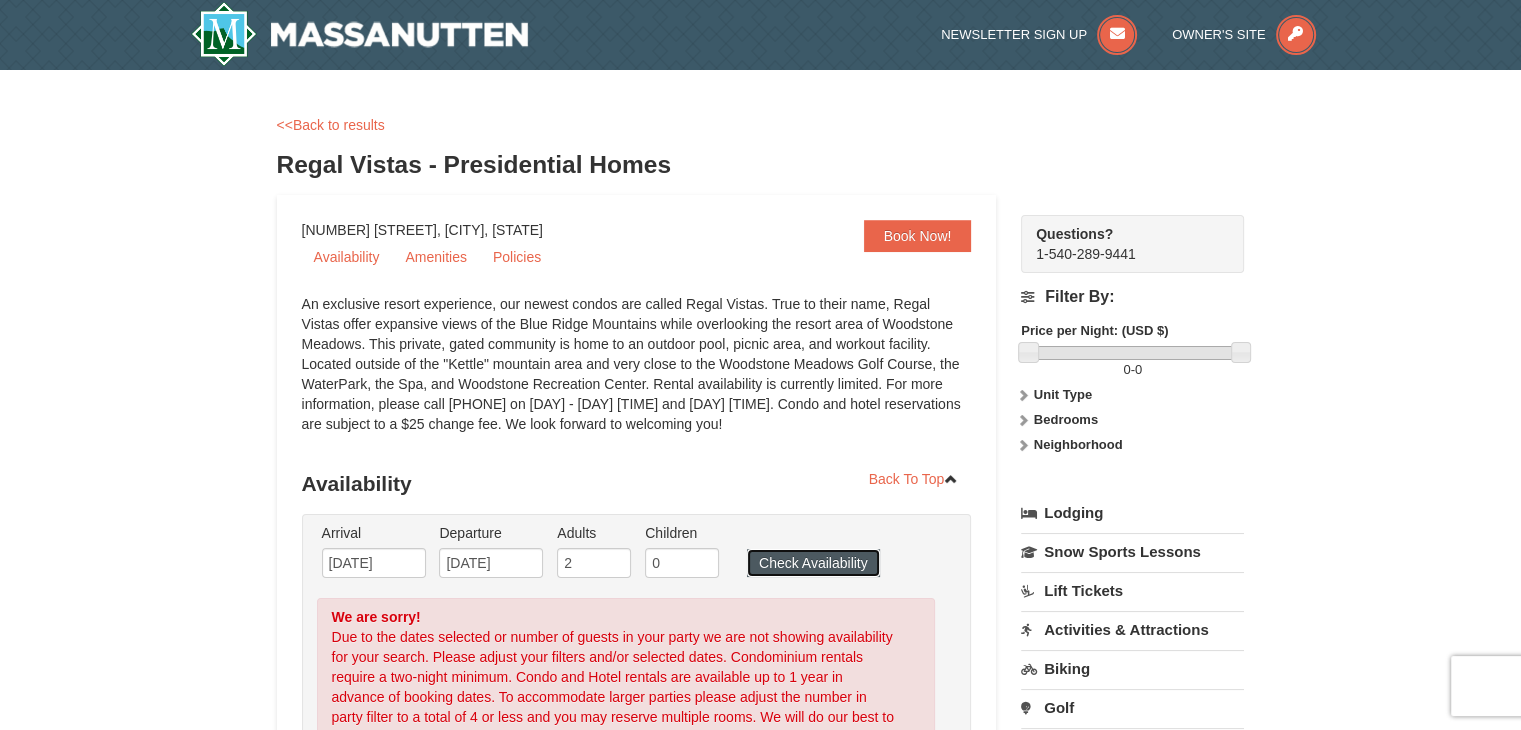 click on "Check Availability" at bounding box center [813, 563] 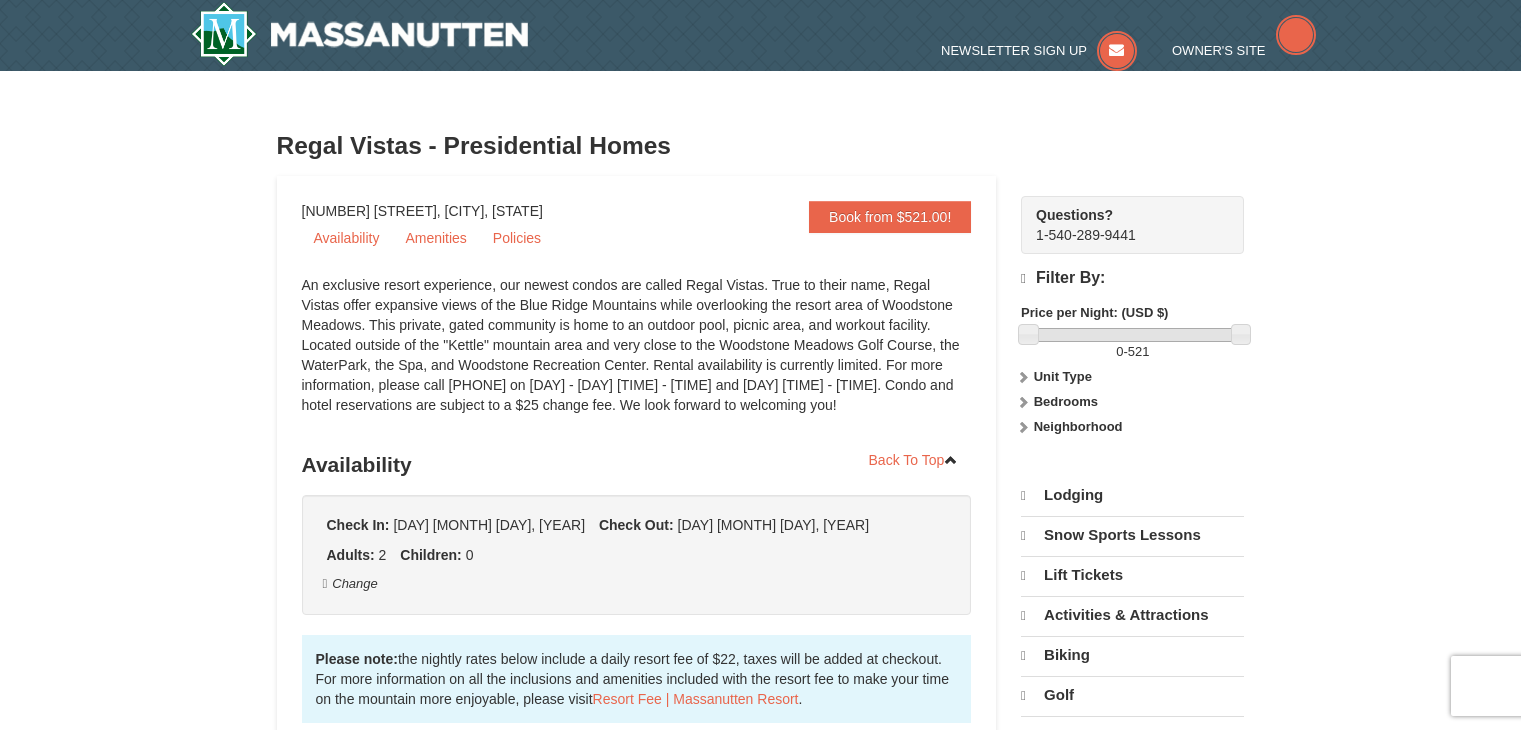 scroll, scrollTop: 444, scrollLeft: 0, axis: vertical 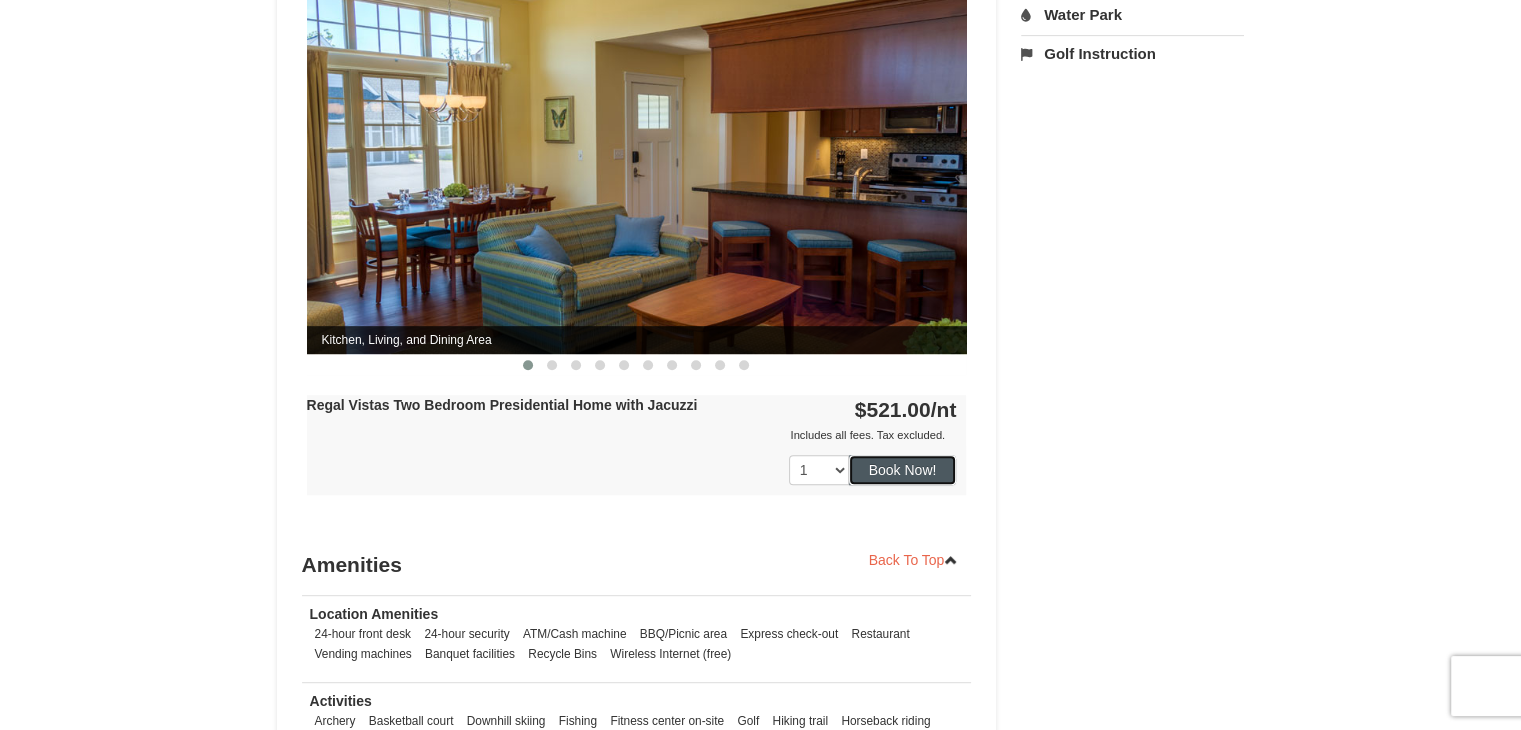 click on "Book Now!" at bounding box center [903, 470] 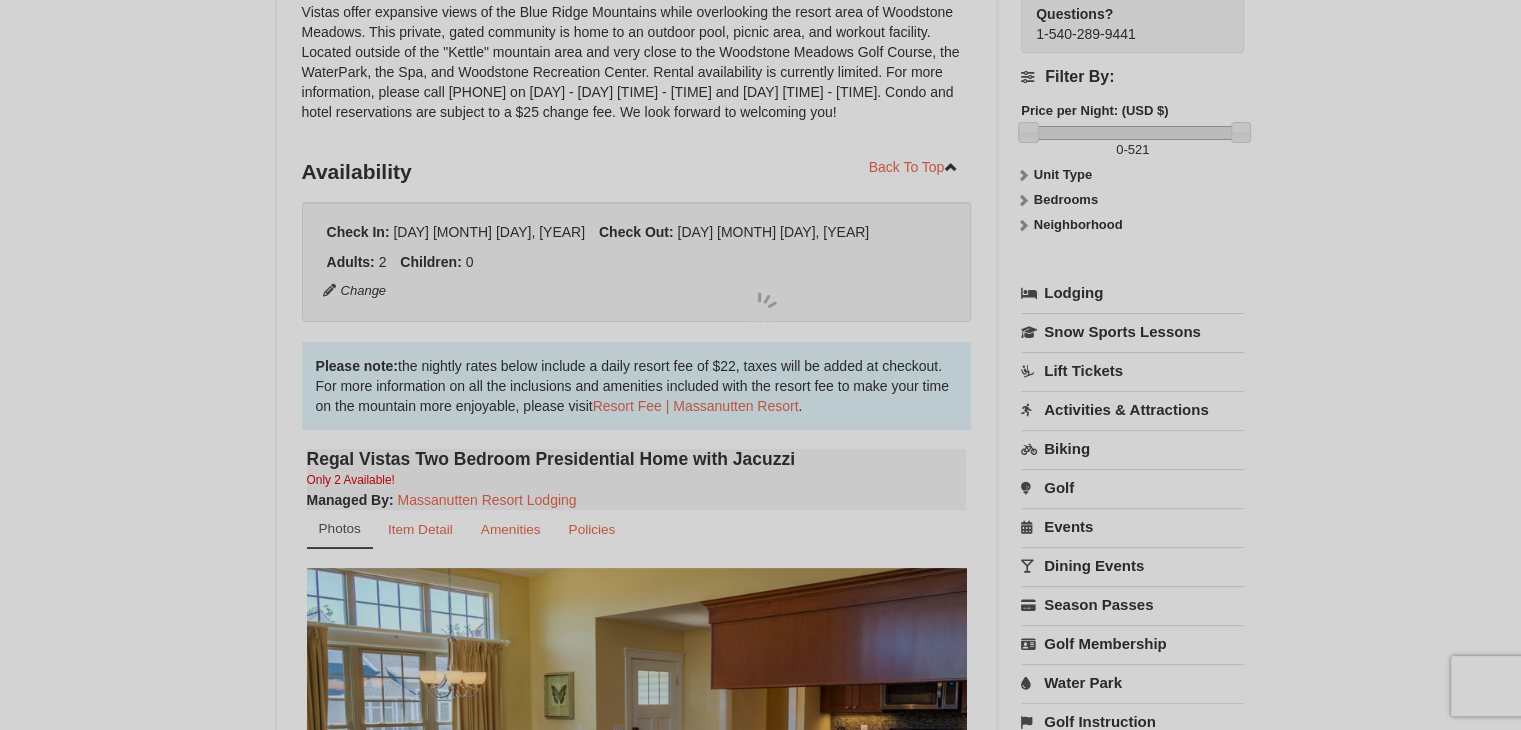 scroll, scrollTop: 175, scrollLeft: 0, axis: vertical 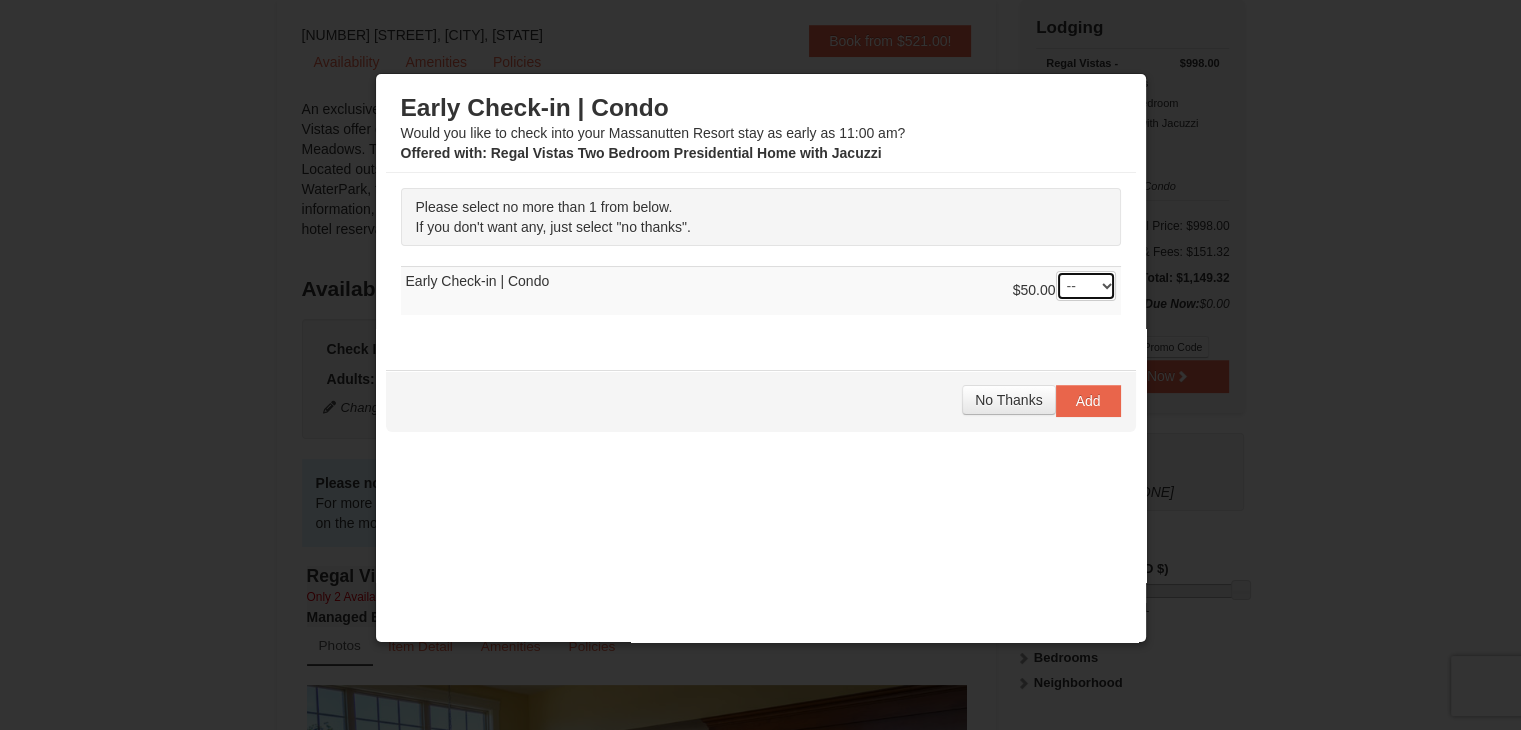 click on "--
01" at bounding box center [1086, 286] 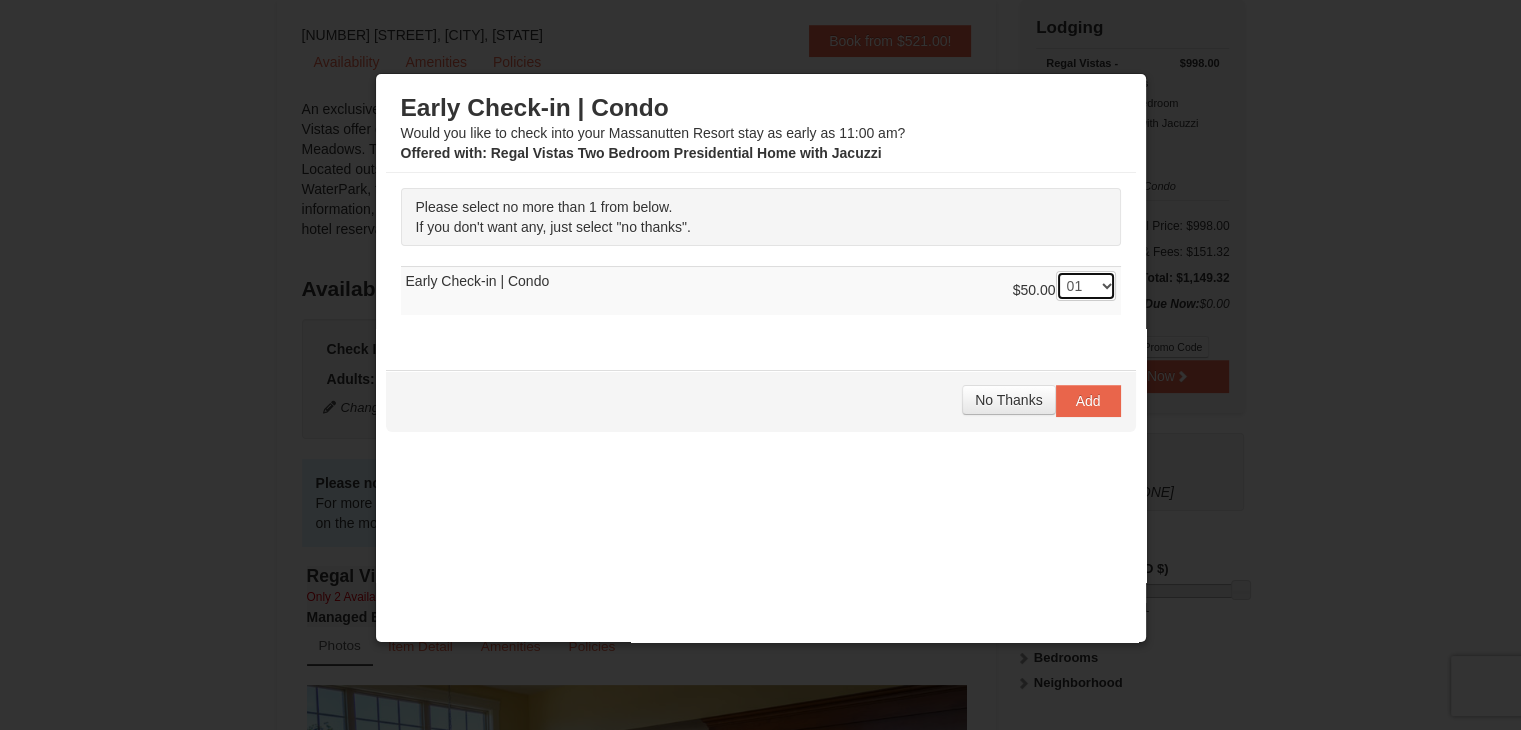 click on "--
01" at bounding box center (1086, 286) 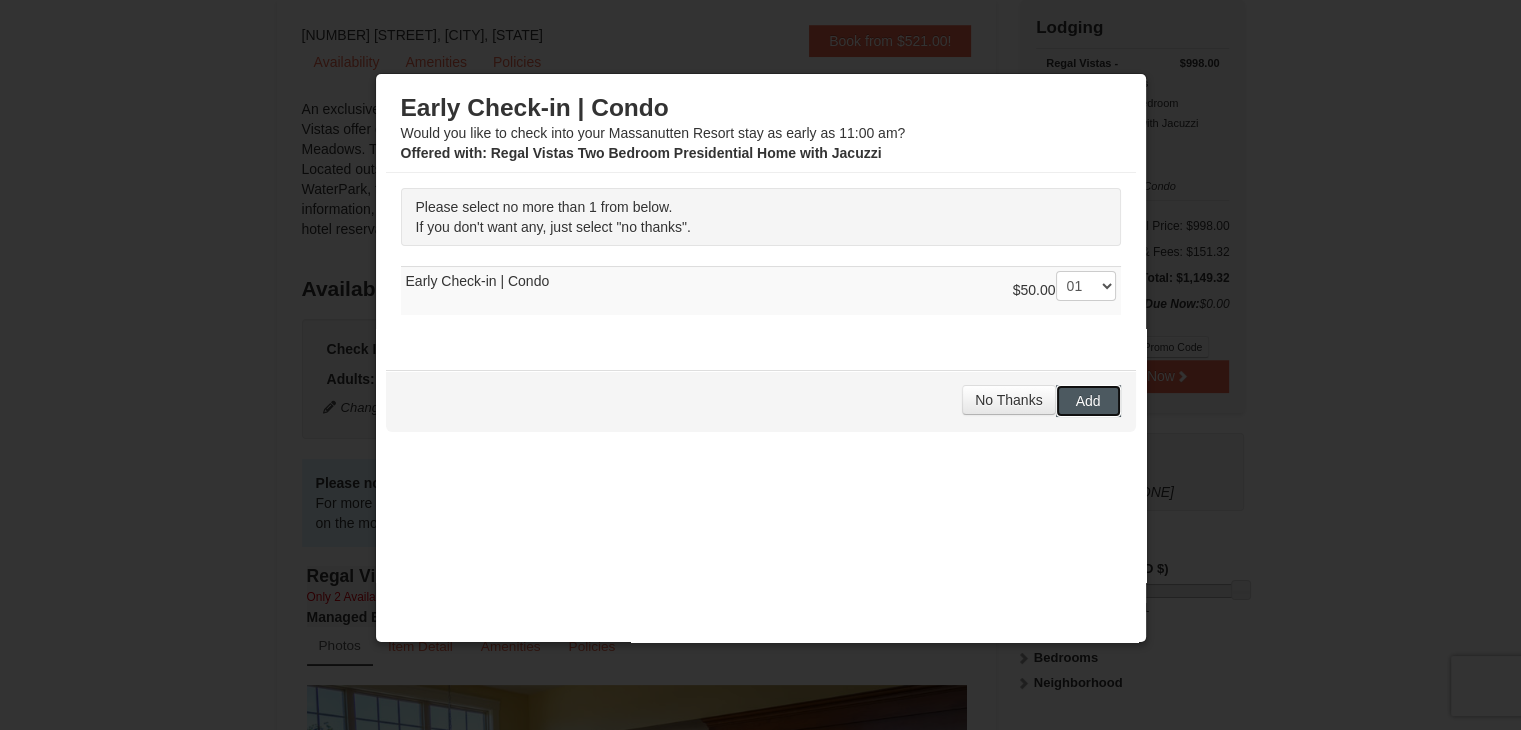 click on "Add" at bounding box center [1088, 401] 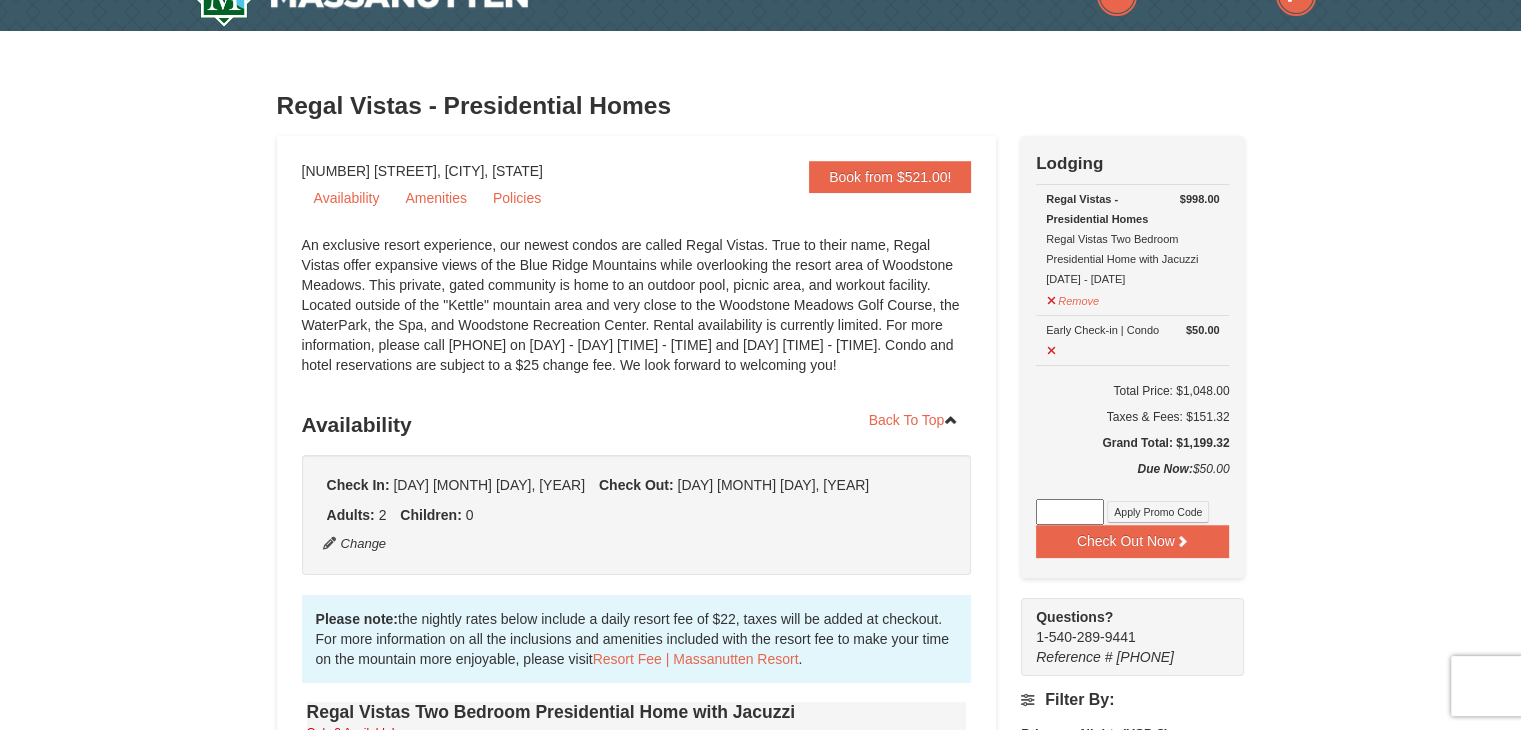 scroll, scrollTop: 0, scrollLeft: 0, axis: both 